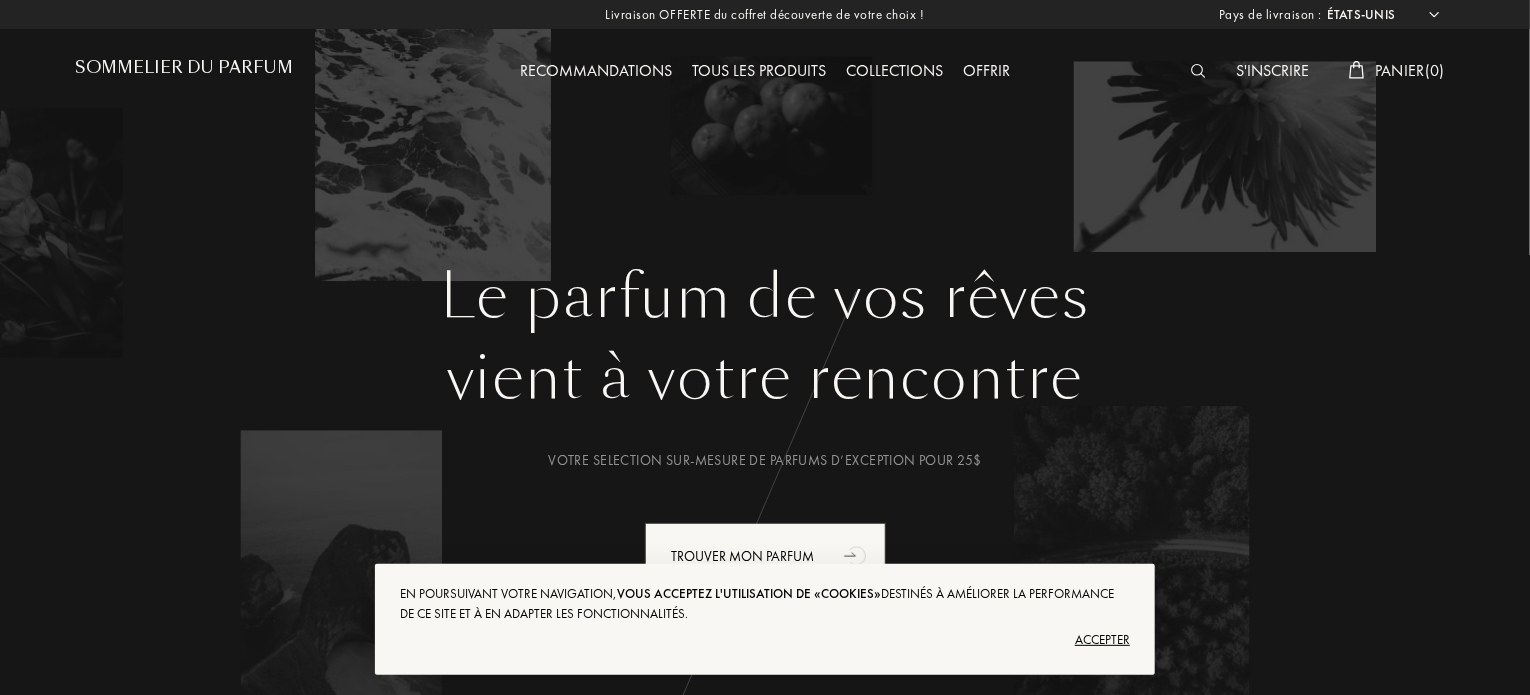 scroll, scrollTop: 0, scrollLeft: 0, axis: both 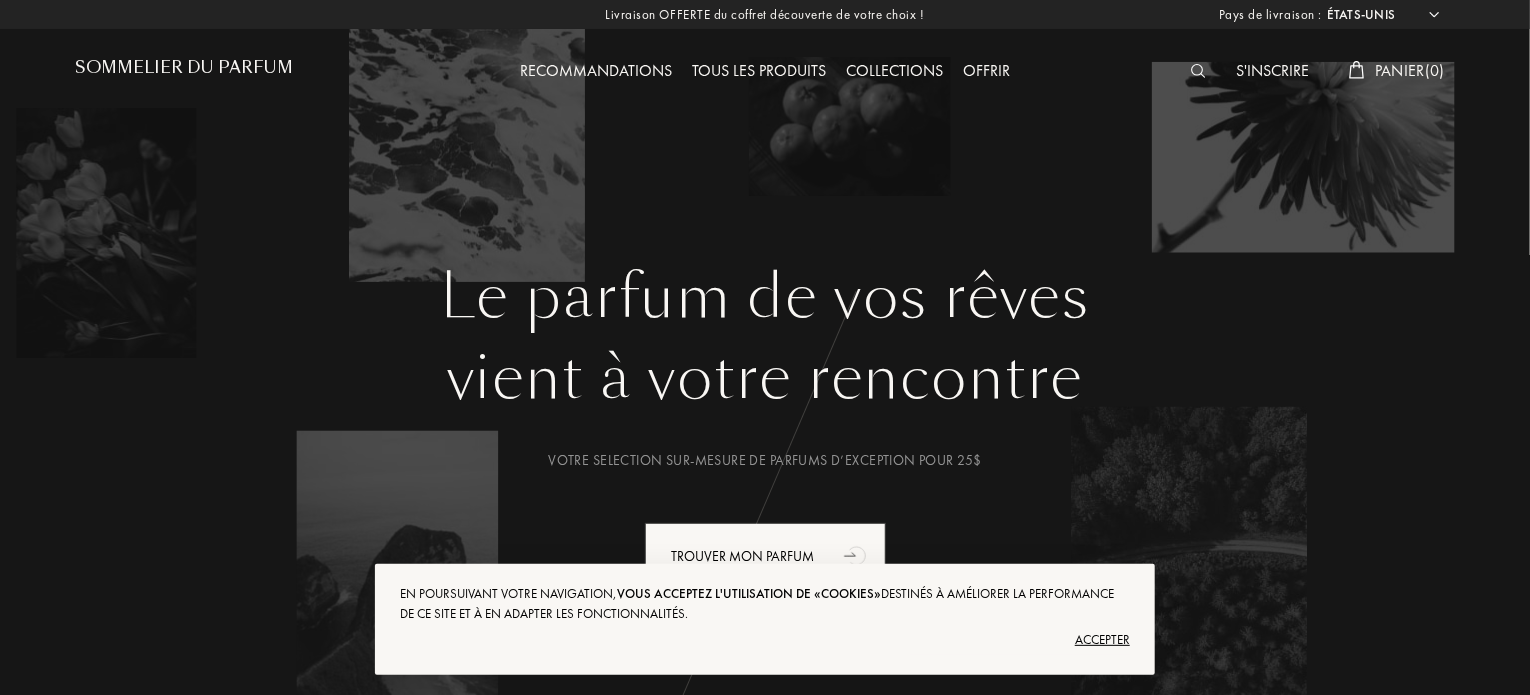 click on "Afghanistan Afrique du Sud Albanie Algérie Allemagne Andorre Angola Anguilla Antarctique Antigua-et-Barbuda Arabie saoudite Argentine Arménie Aruba Australie Autriche Azerbaïdjan Bahreïn Bangladesh Barbade Belgique Belize Benin Bermudes Bhoutan Biélorussie Bolivie Bonaire Bosnie-Herzégovine Botswana Brésil Brunei Bulgarie Burkina Faso Burundi Cambodge Cameroun Canada Cap-Vert Chili Chine Chypre Colombie Comores Corée du Nord Corée du Sud Costa Rica Côte d'Ivoire Croatie Cuba Curaçao Danemark Djibouti Dominique Égypte Émirats arabes unis Équateur Érythrée Espagne Estonie États fédérés de Micronésie États-Unis Éthiopie Fidji Finlande France Gabon Gambie Géorgie Géorgie du Sud et îles Sandwich du Sud Ghana Grande Bretagne Grèce Grenade Groenland Guadeloupe Guatemala Guinée Guinée équatoriale Guinée française Guinée-Bissau Guyane Haïti Honduras Hong Kong Hongrie Île Clipperton Île de Navassa Île Maurice Îles Caïmans Îles Salomon Îles Vierges américaines Inde Indonésie" at bounding box center (1382, 15) 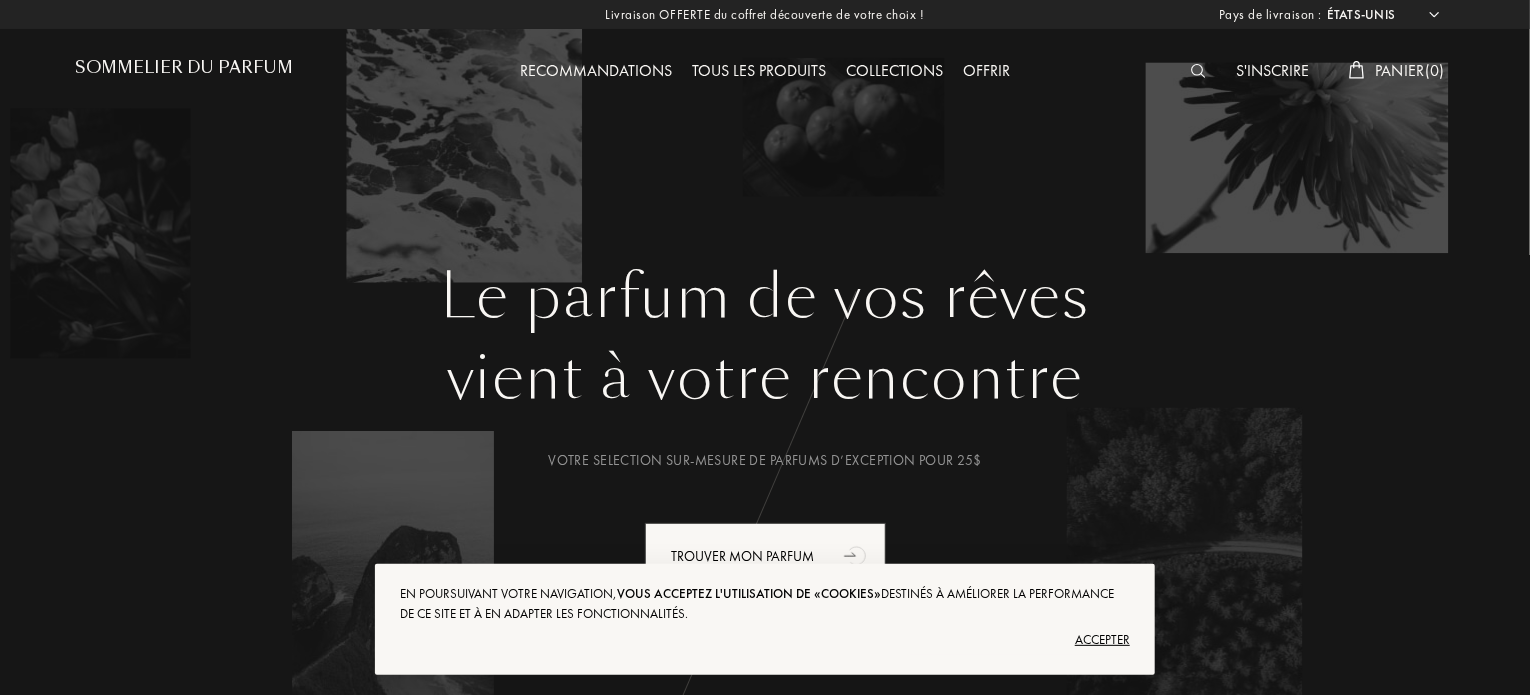 select on "BE" 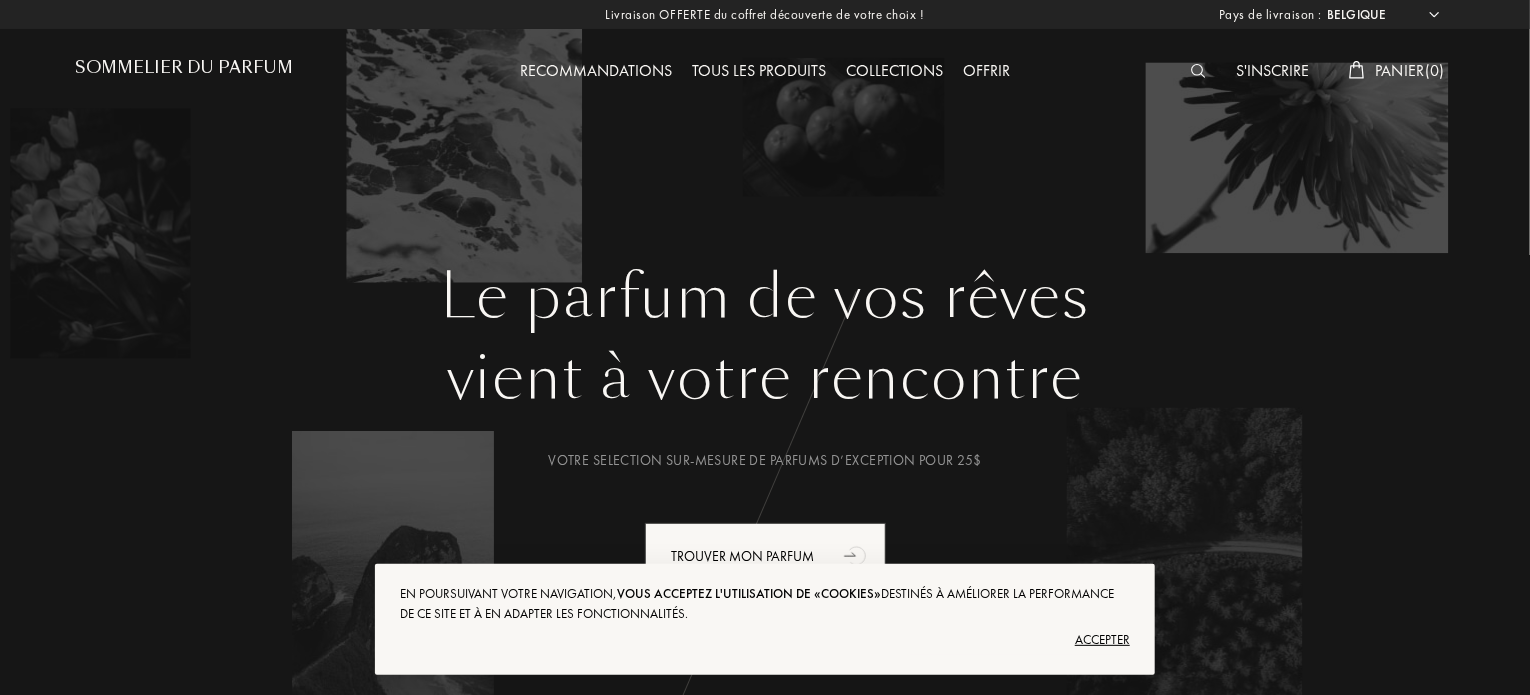 click on "Afghanistan Afrique du Sud Albanie Algérie Allemagne Andorre Angola Anguilla Antarctique Antigua-et-Barbuda Arabie saoudite Argentine Arménie Aruba Australie Autriche Azerbaïdjan Bahreïn Bangladesh Barbade Belgique Belize Benin Bermudes Bhoutan Biélorussie Bolivie Bonaire Bosnie-Herzégovine Botswana Brésil Brunei Bulgarie Burkina Faso Burundi Cambodge Cameroun Canada Cap-Vert Chili Chine Chypre Colombie Comores Corée du Nord Corée du Sud Costa Rica Côte d'Ivoire Croatie Cuba Curaçao Danemark Djibouti Dominique Égypte Émirats arabes unis Équateur Érythrée Espagne Estonie États fédérés de Micronésie États-Unis Éthiopie Fidji Finlande France Gabon Gambie Géorgie Géorgie du Sud et îles Sandwich du Sud Ghana Grande Bretagne Grèce Grenade Groenland Guadeloupe Guatemala Guinée Guinée équatoriale Guinée française Guinée-Bissau Guyane Haïti Honduras Hong Kong Hongrie Île Clipperton Île de Navassa Île Maurice Îles Caïmans Îles Salomon Îles Vierges américaines Inde Indonésie" at bounding box center [1382, 15] 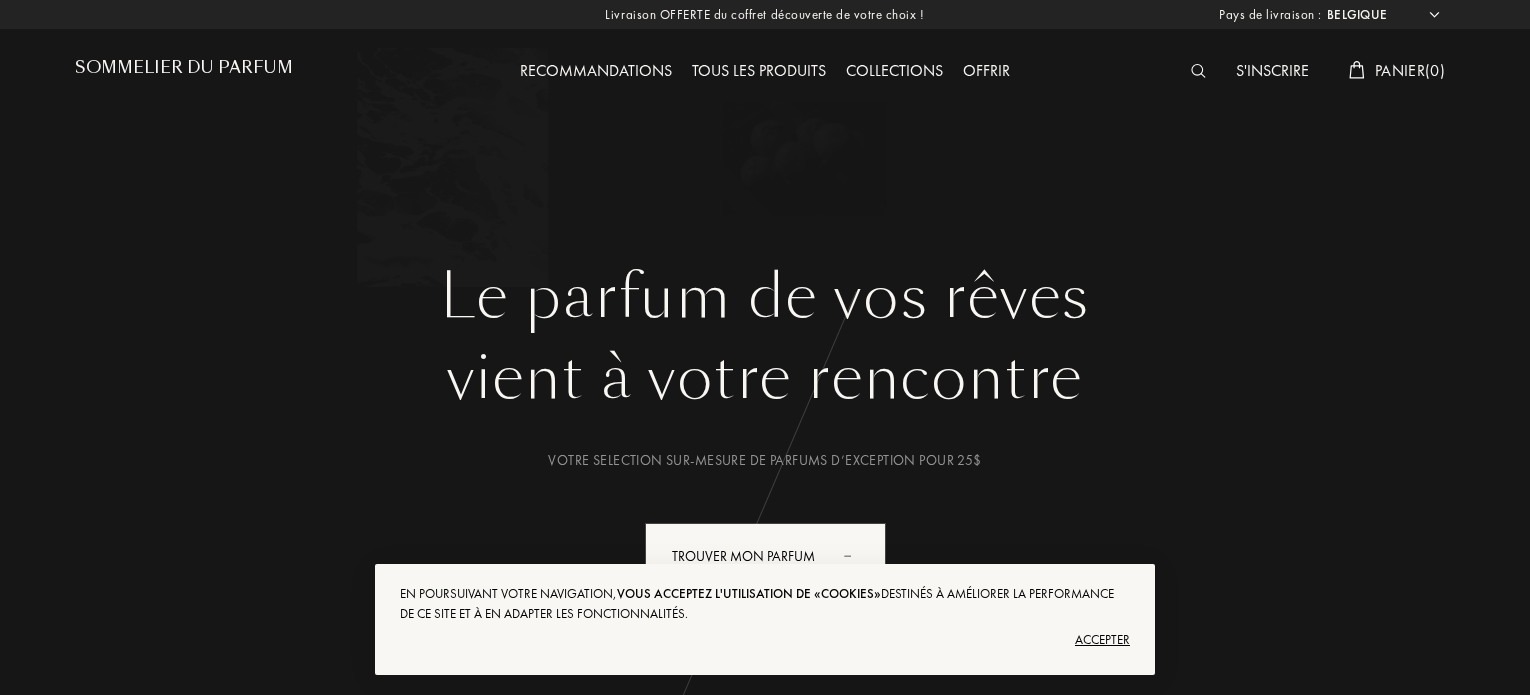 select on "BE" 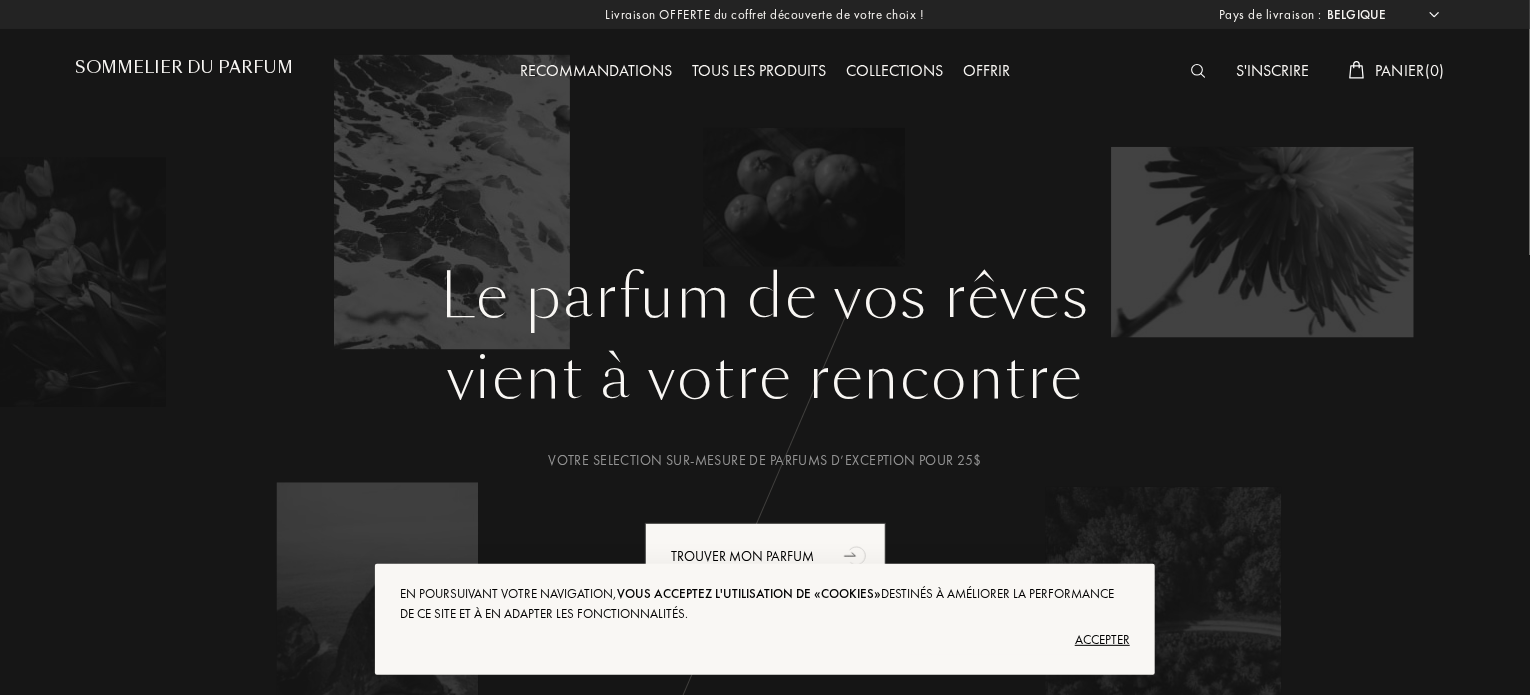 scroll, scrollTop: 0, scrollLeft: 0, axis: both 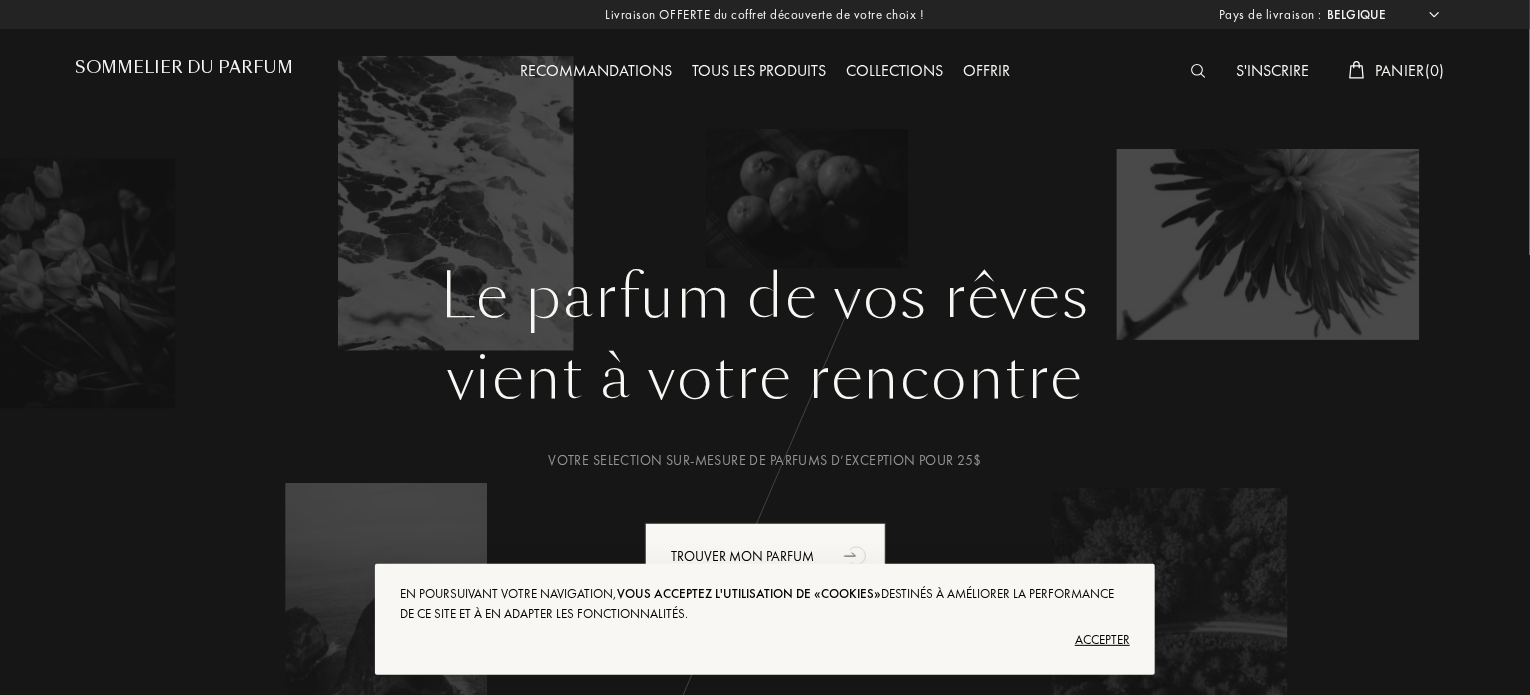 click on "Accepter" at bounding box center [765, 640] 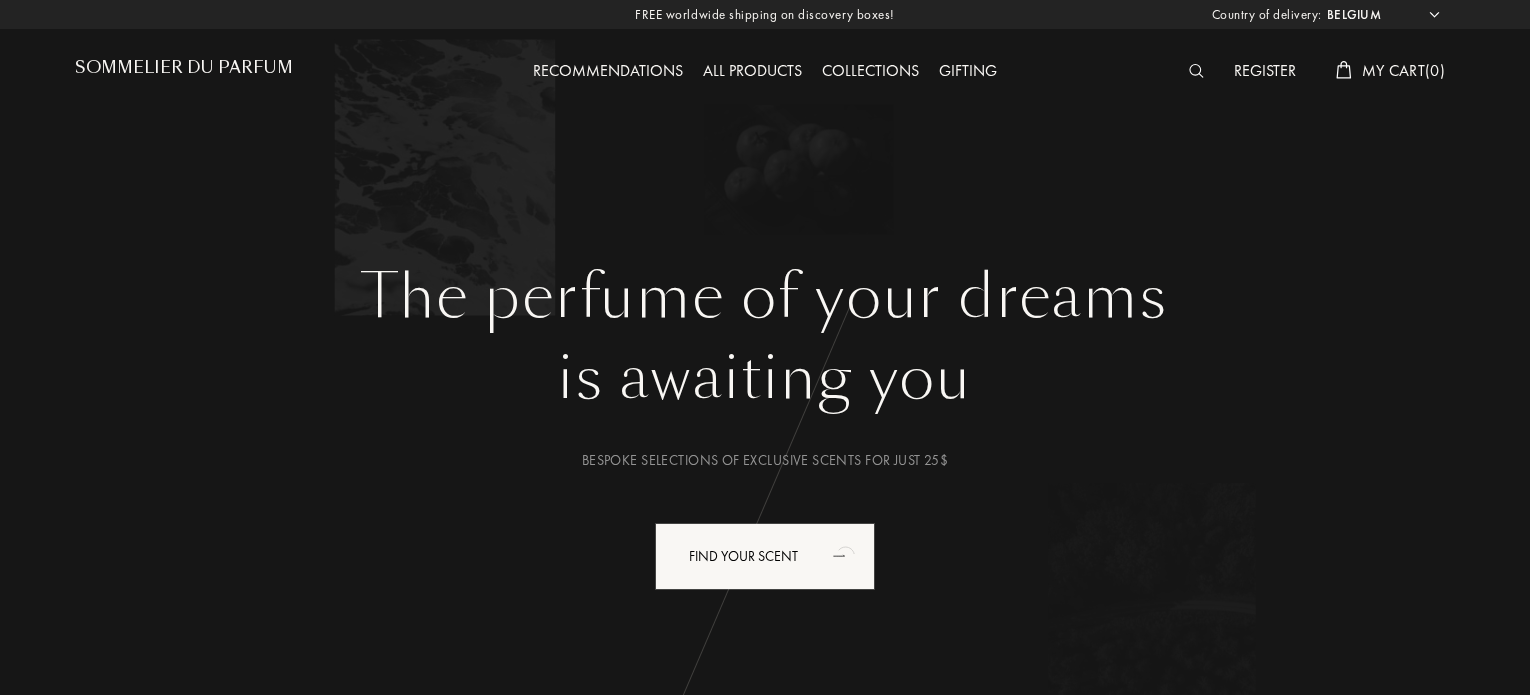 select on "BE" 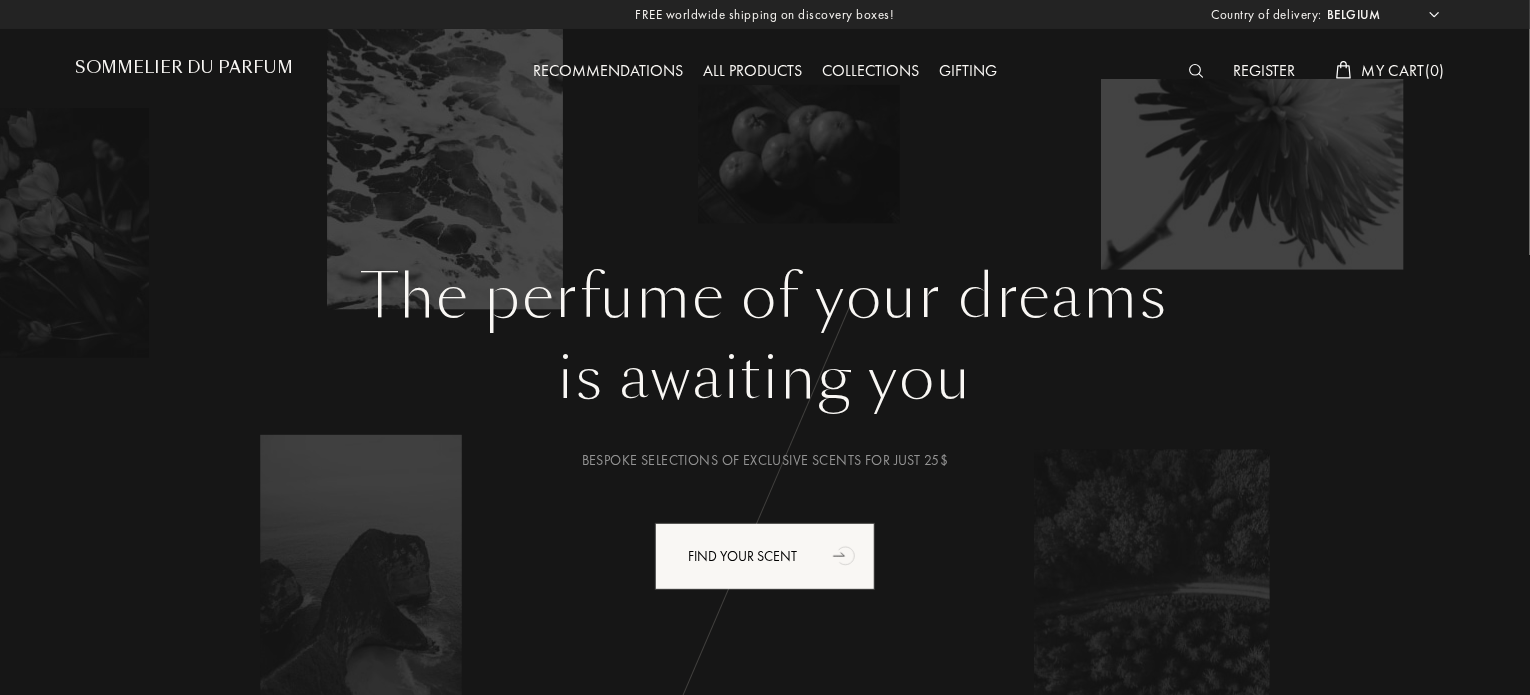 scroll, scrollTop: 0, scrollLeft: 0, axis: both 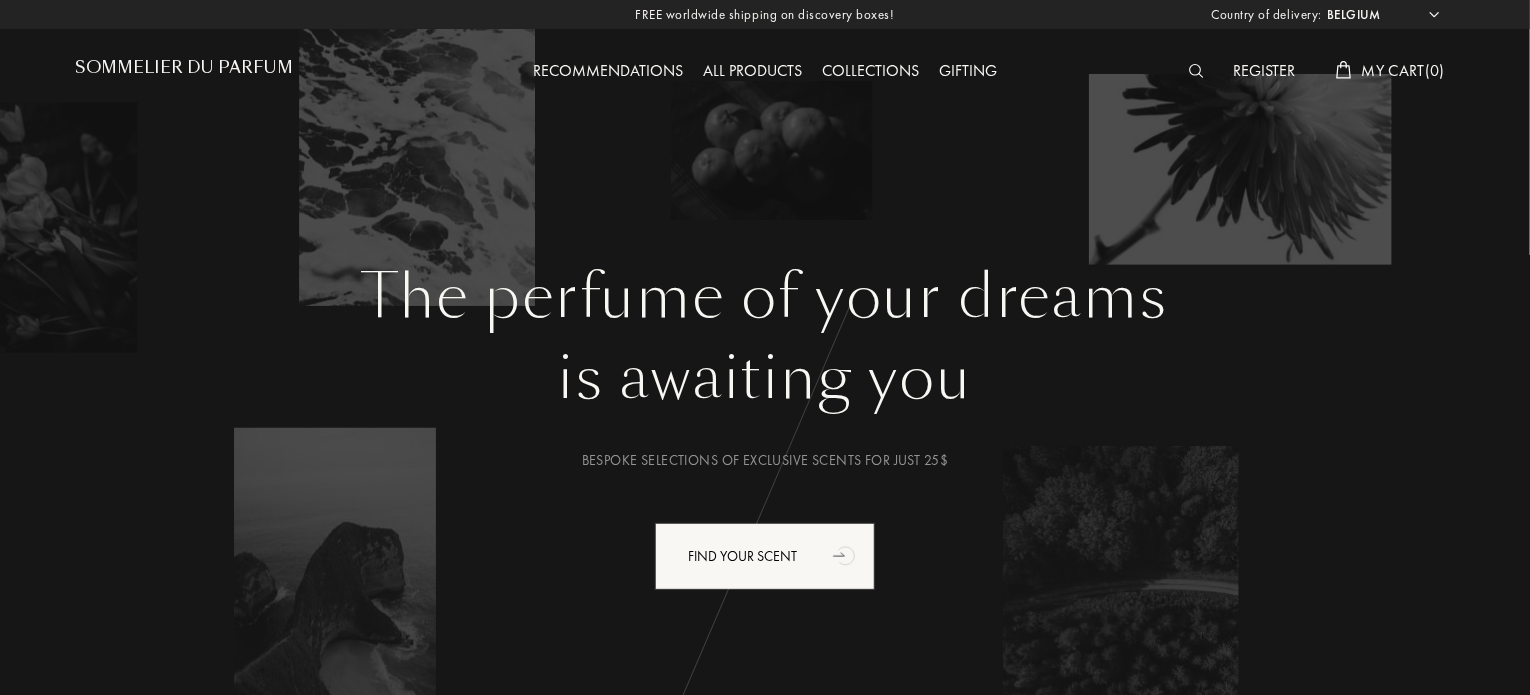 click on "Sommelier du Parfum" at bounding box center (184, 67) 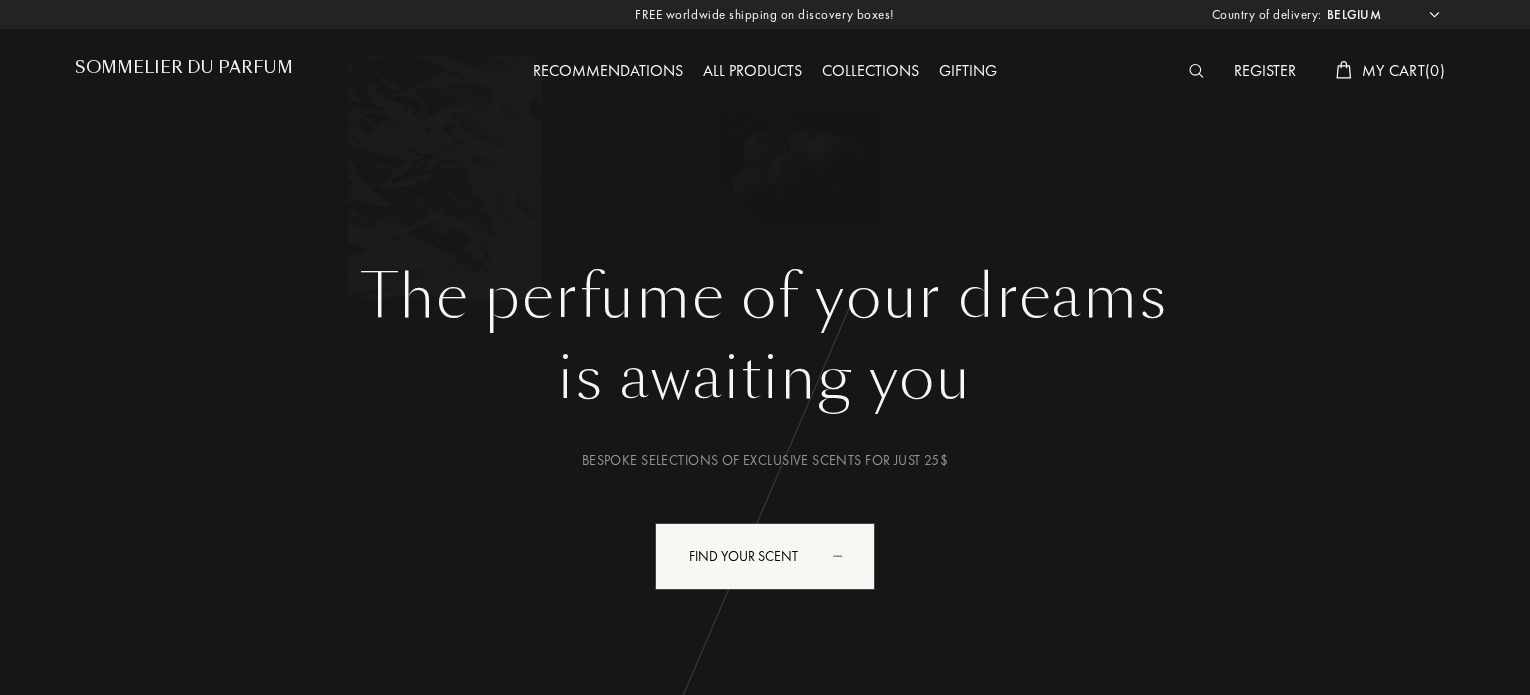 select on "BE" 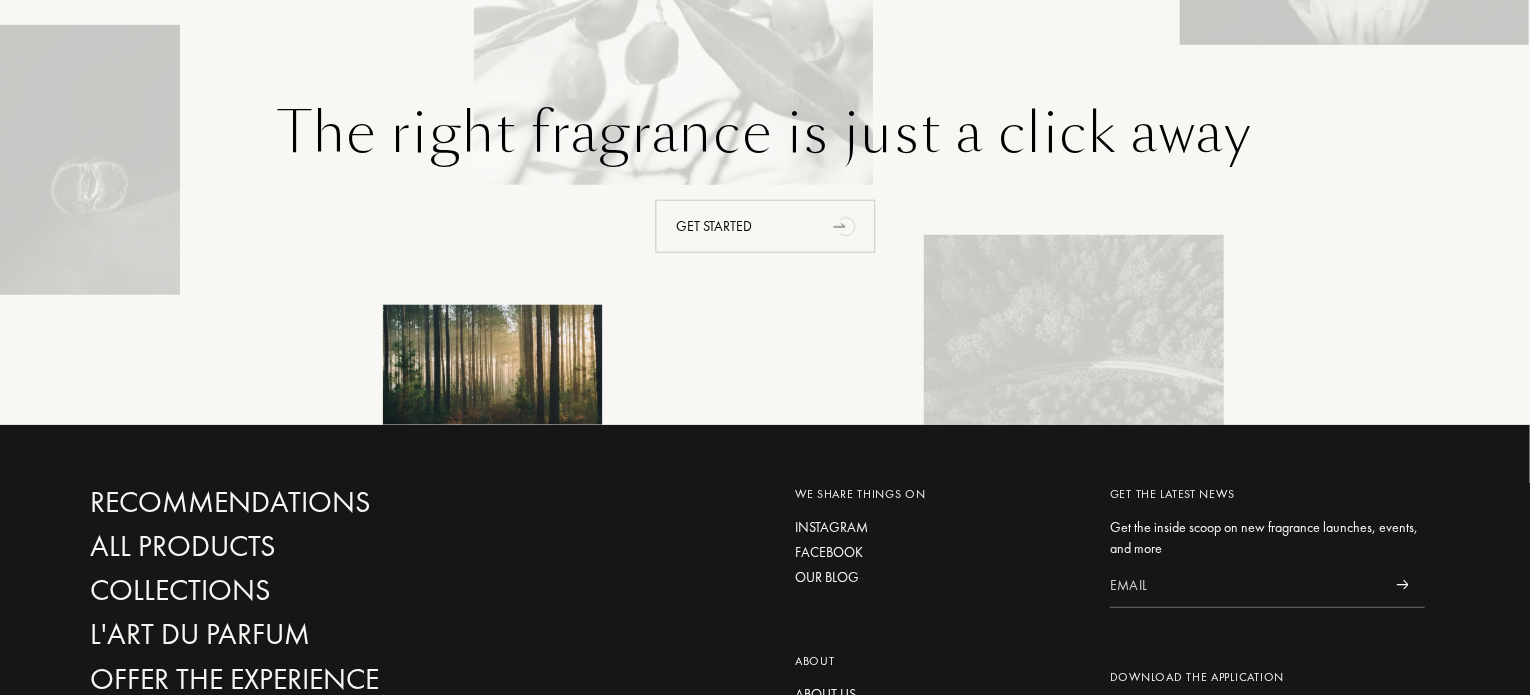 scroll, scrollTop: 4600, scrollLeft: 0, axis: vertical 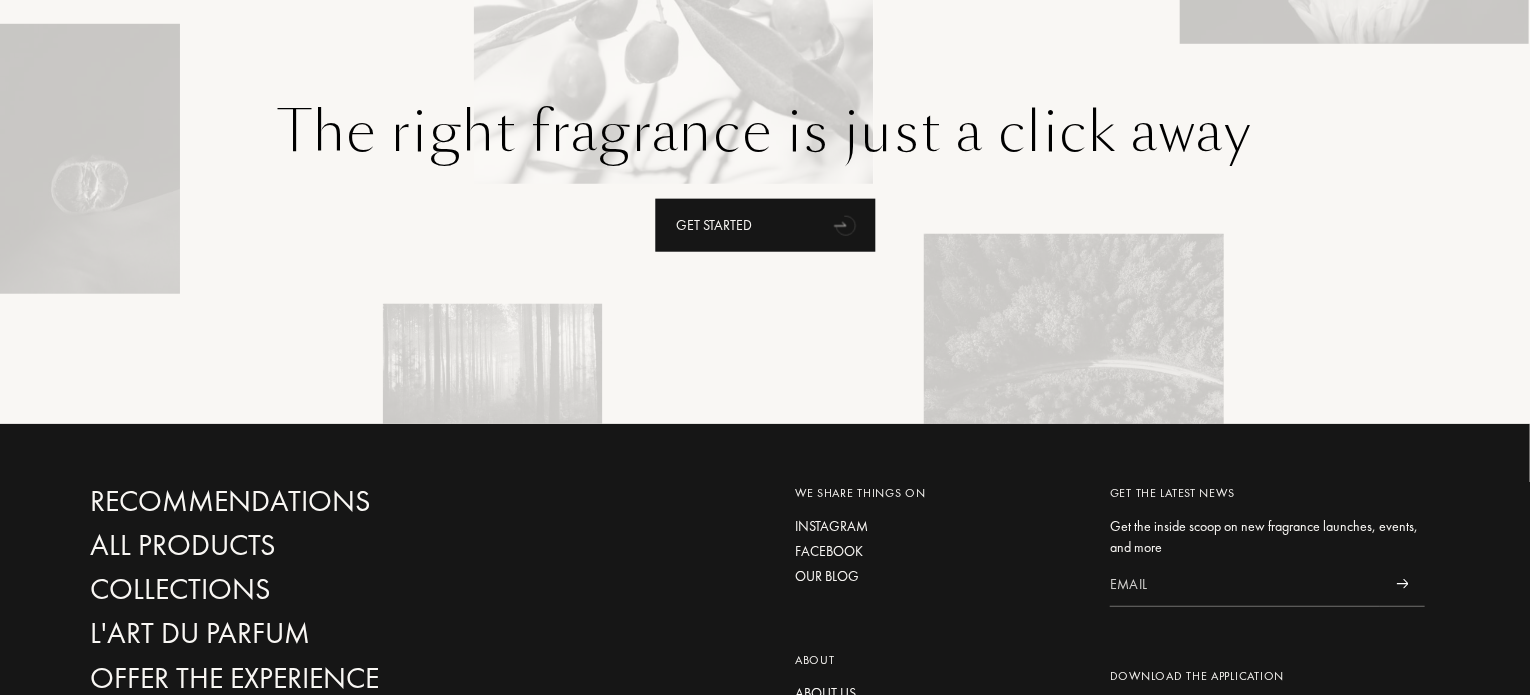 click on "Get started" at bounding box center (765, 225) 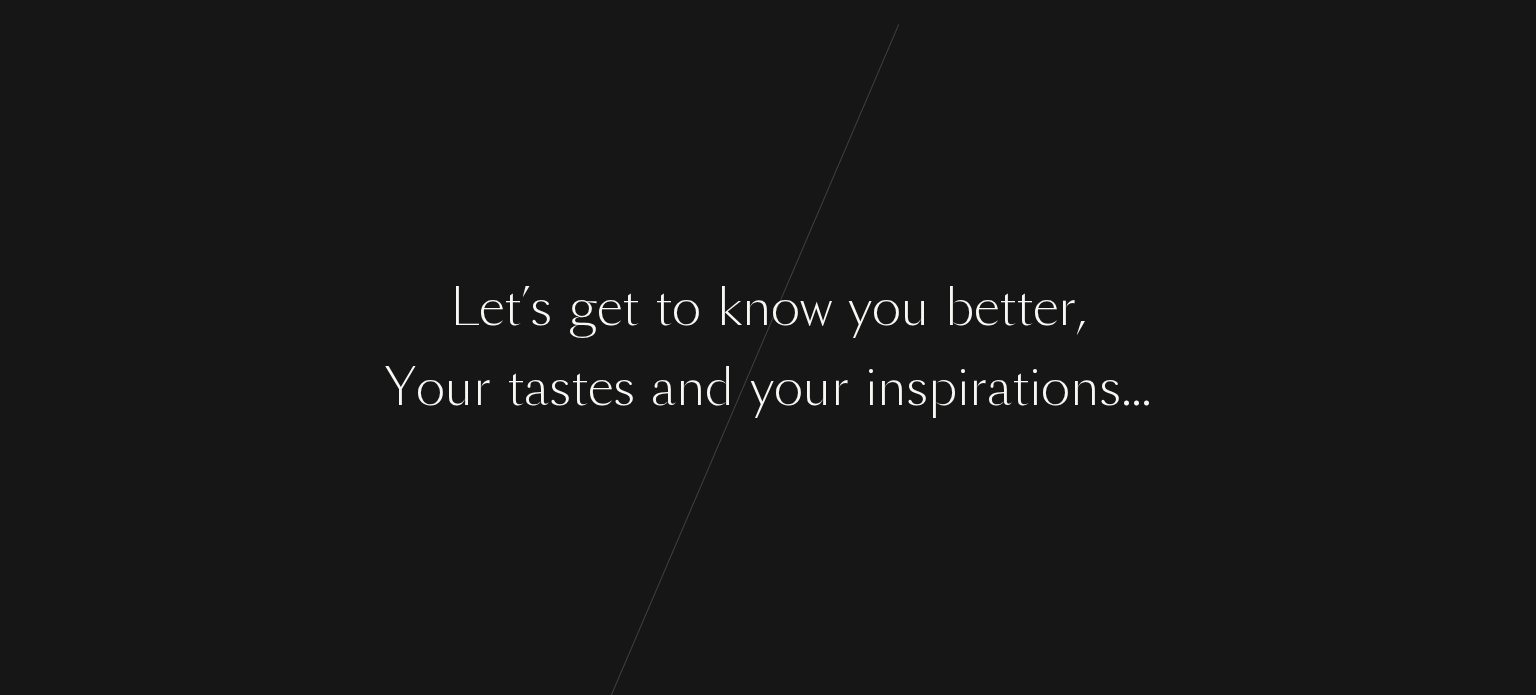 scroll, scrollTop: 0, scrollLeft: 0, axis: both 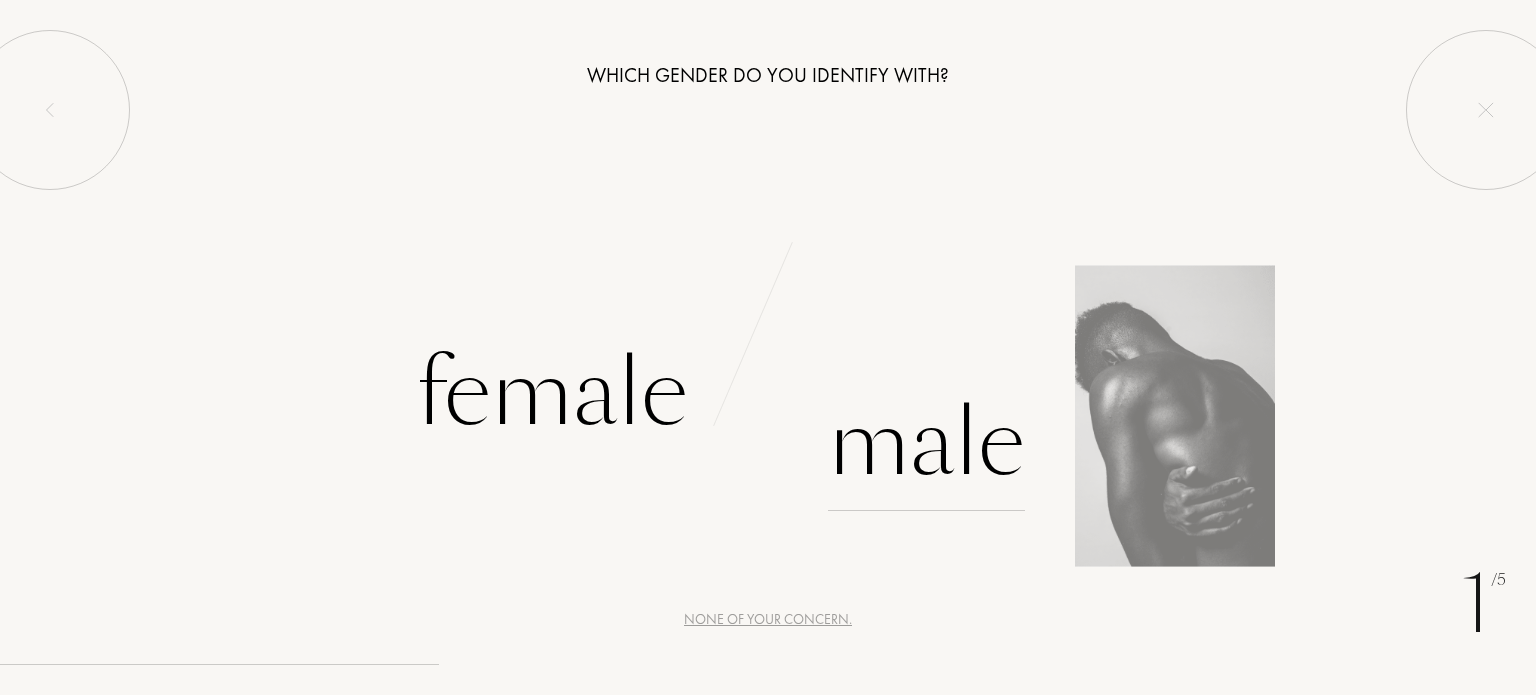 click on "Male" at bounding box center [926, 443] 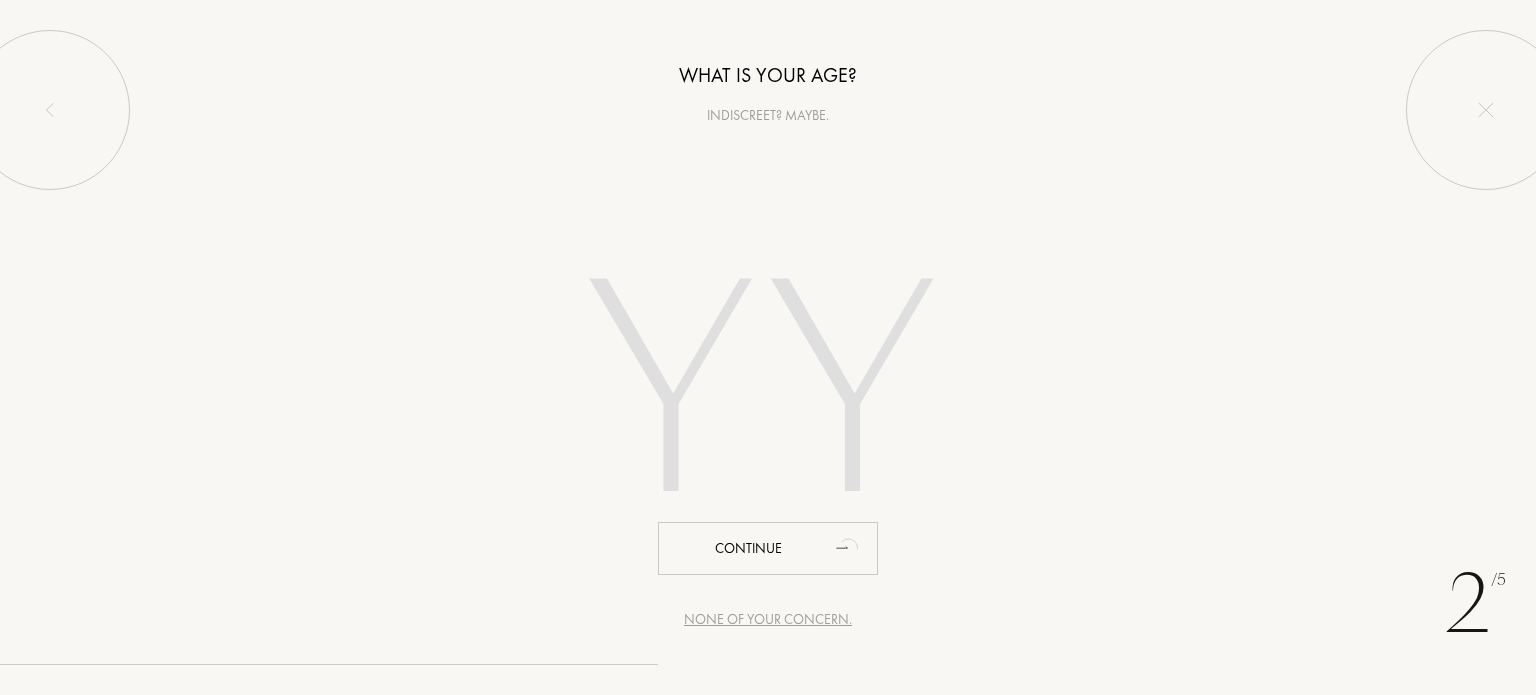 click at bounding box center [768, 398] 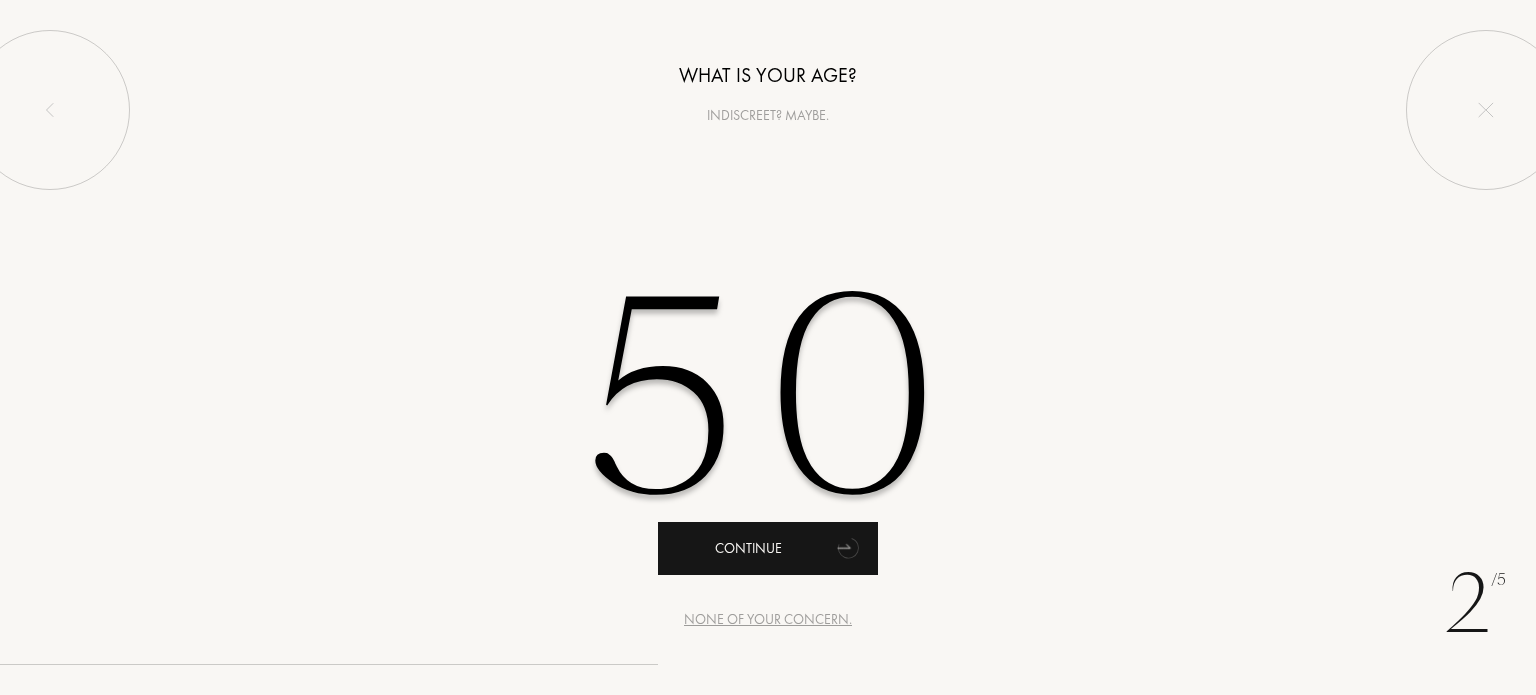 type on "50" 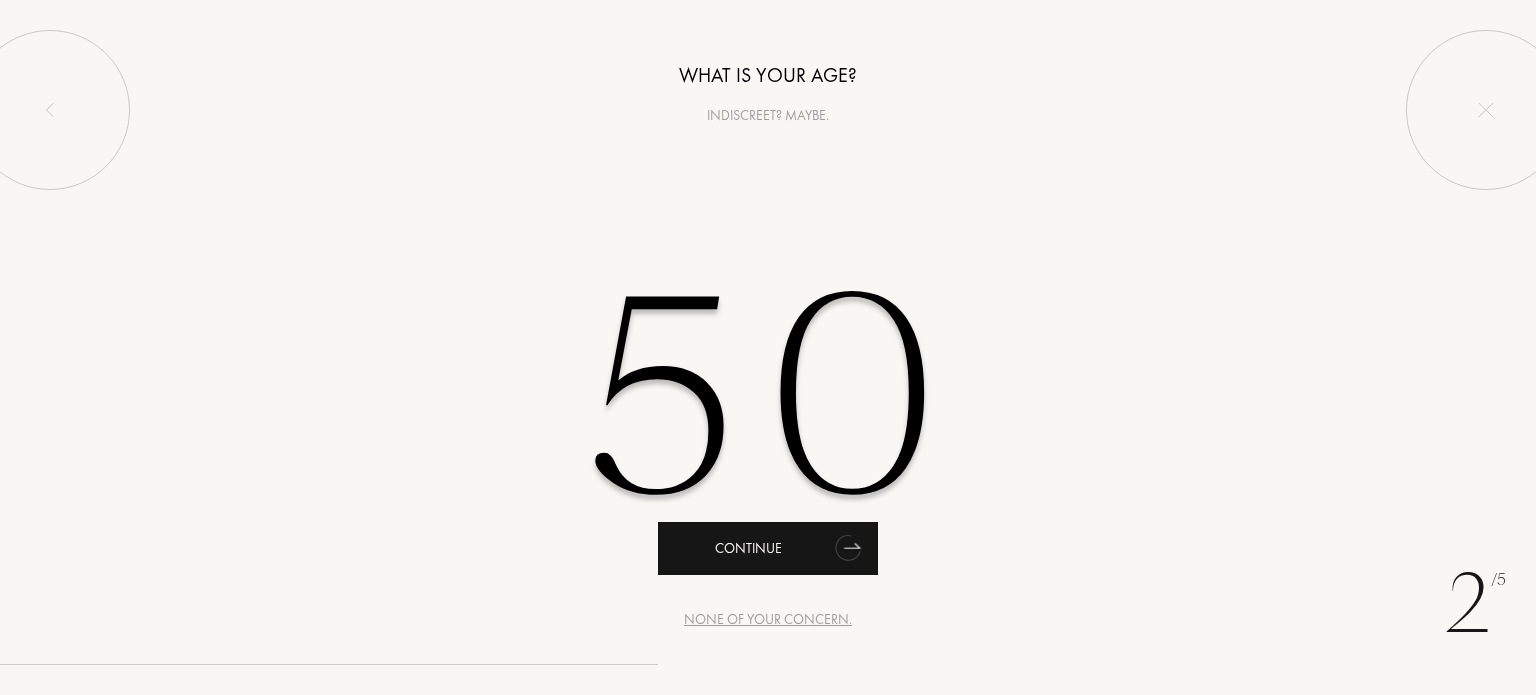 click on "Continue" at bounding box center [768, 548] 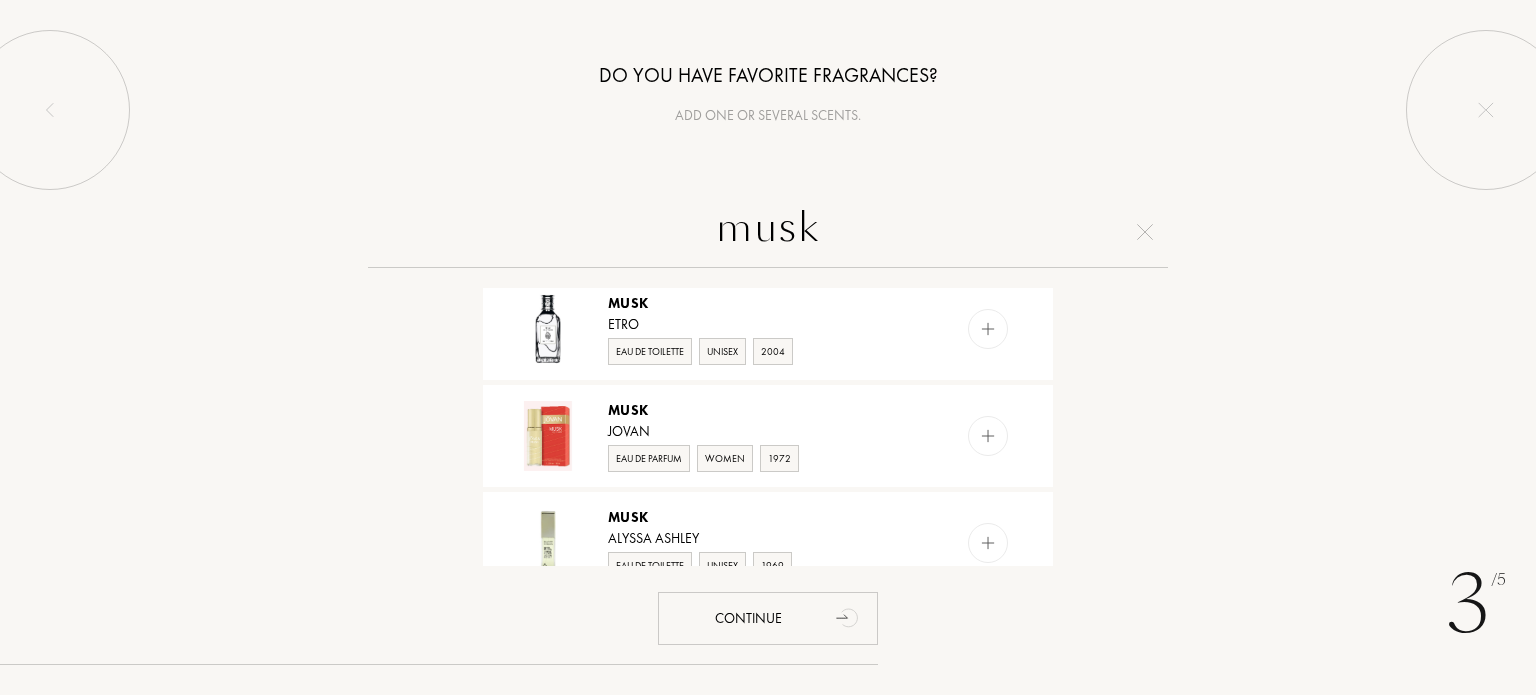 scroll, scrollTop: 0, scrollLeft: 0, axis: both 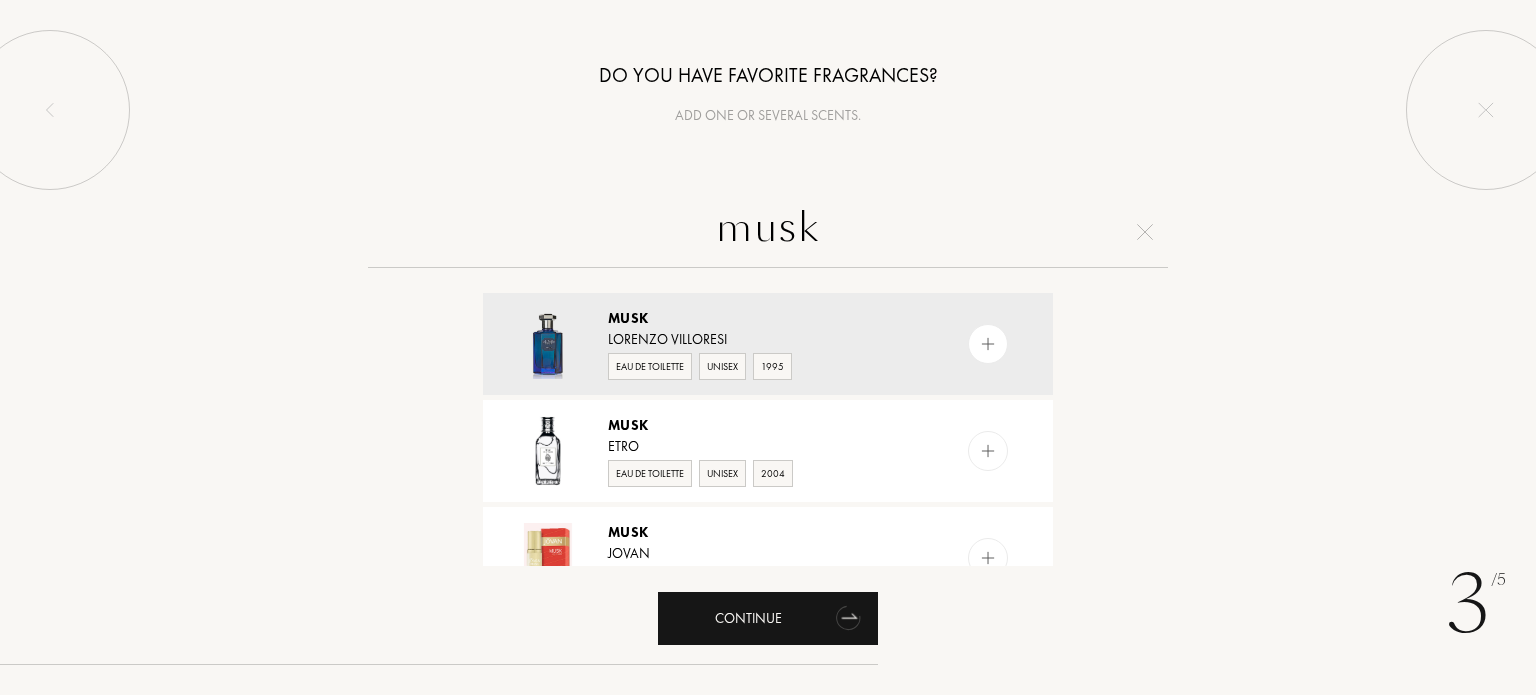 type on "musk" 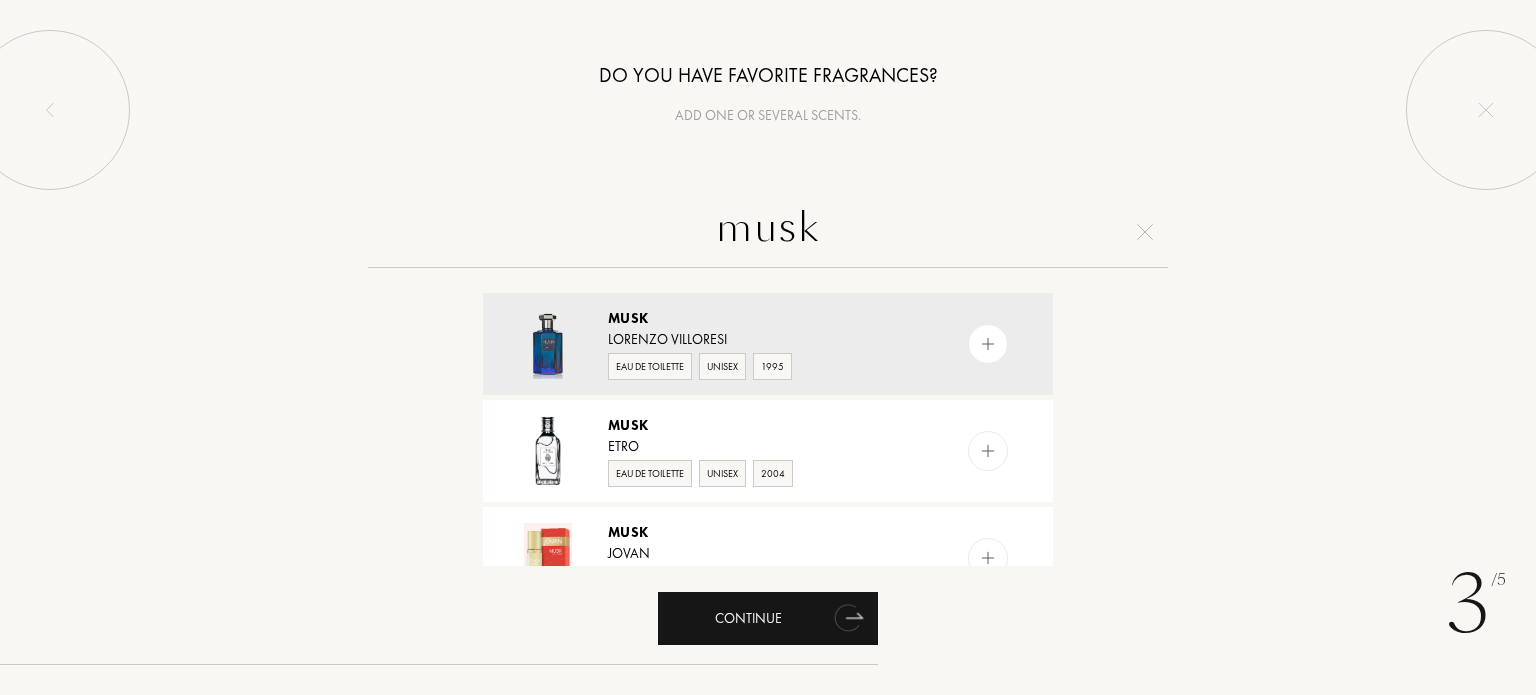 click on "Continue" at bounding box center [768, 618] 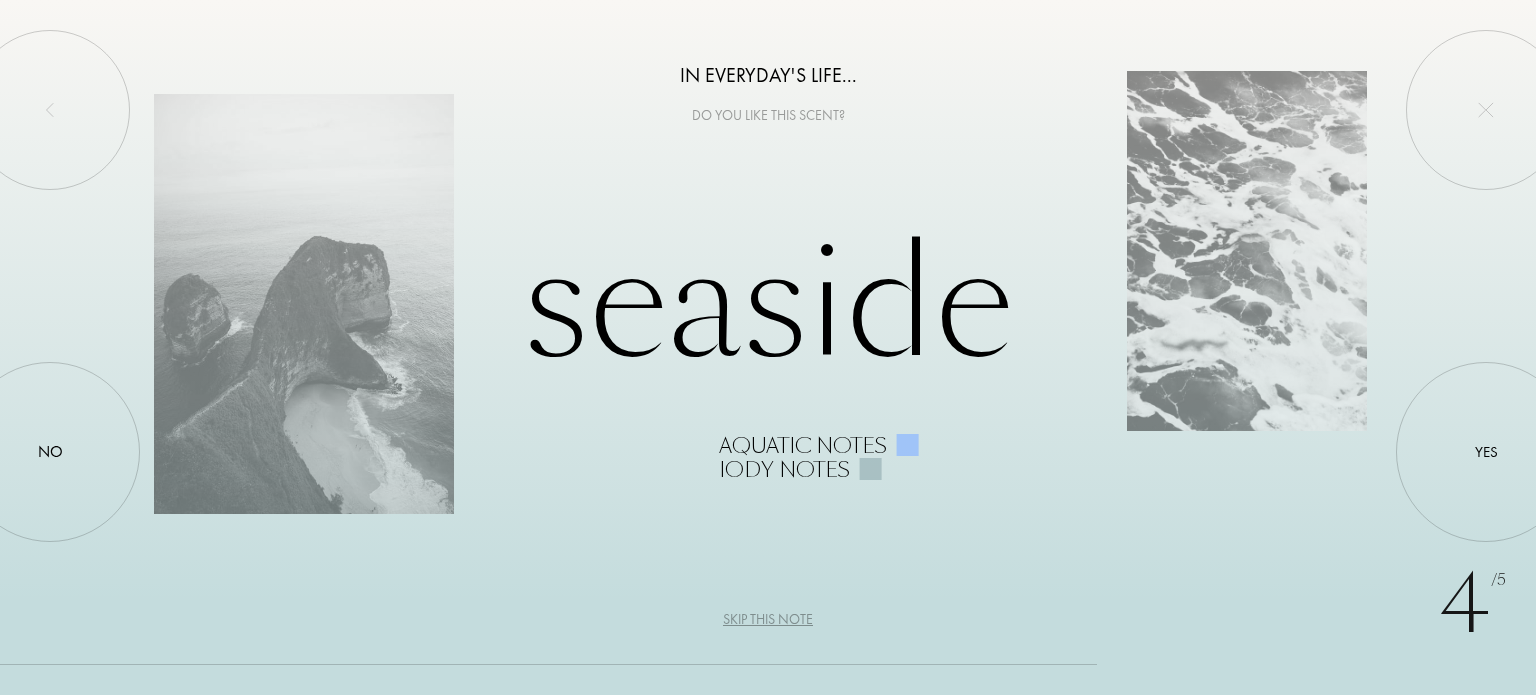 click on "Skip this note" at bounding box center [768, 619] 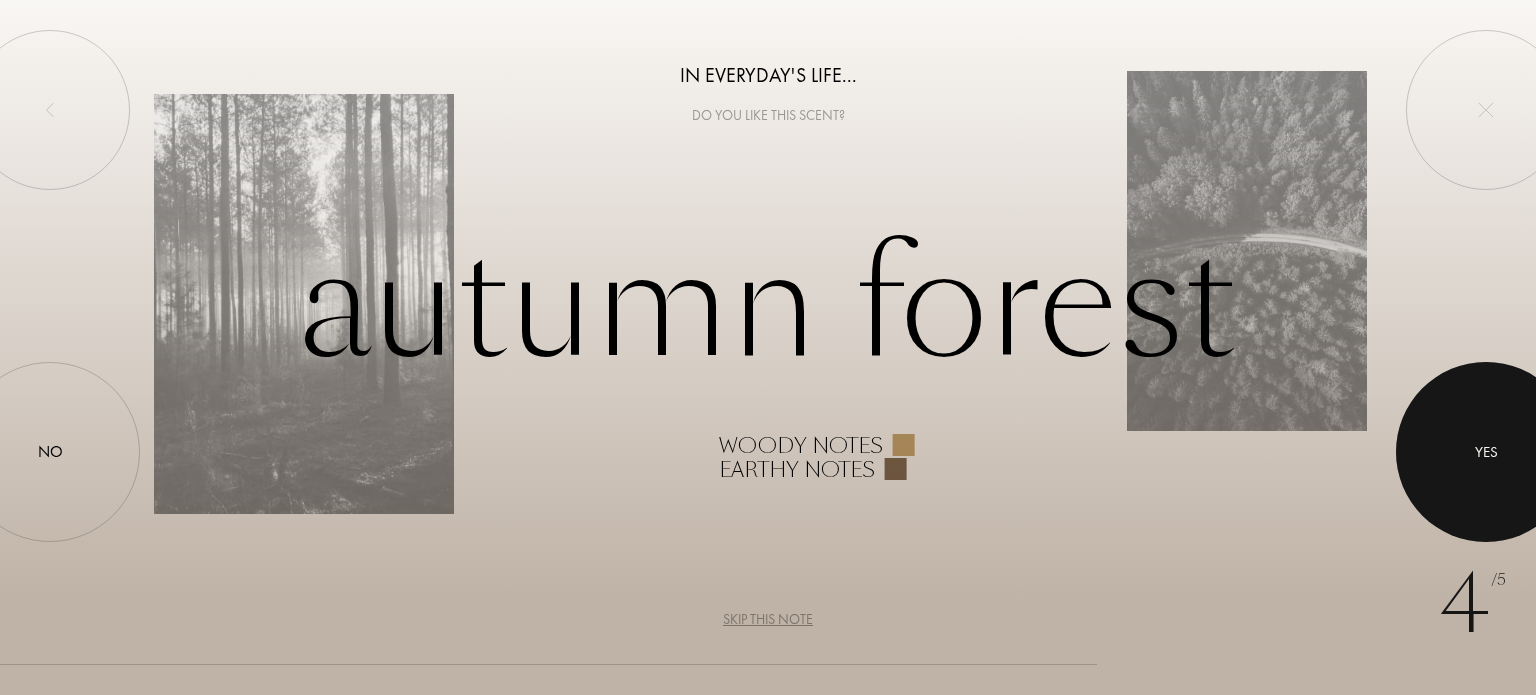 click on "Yes" at bounding box center [1486, 452] 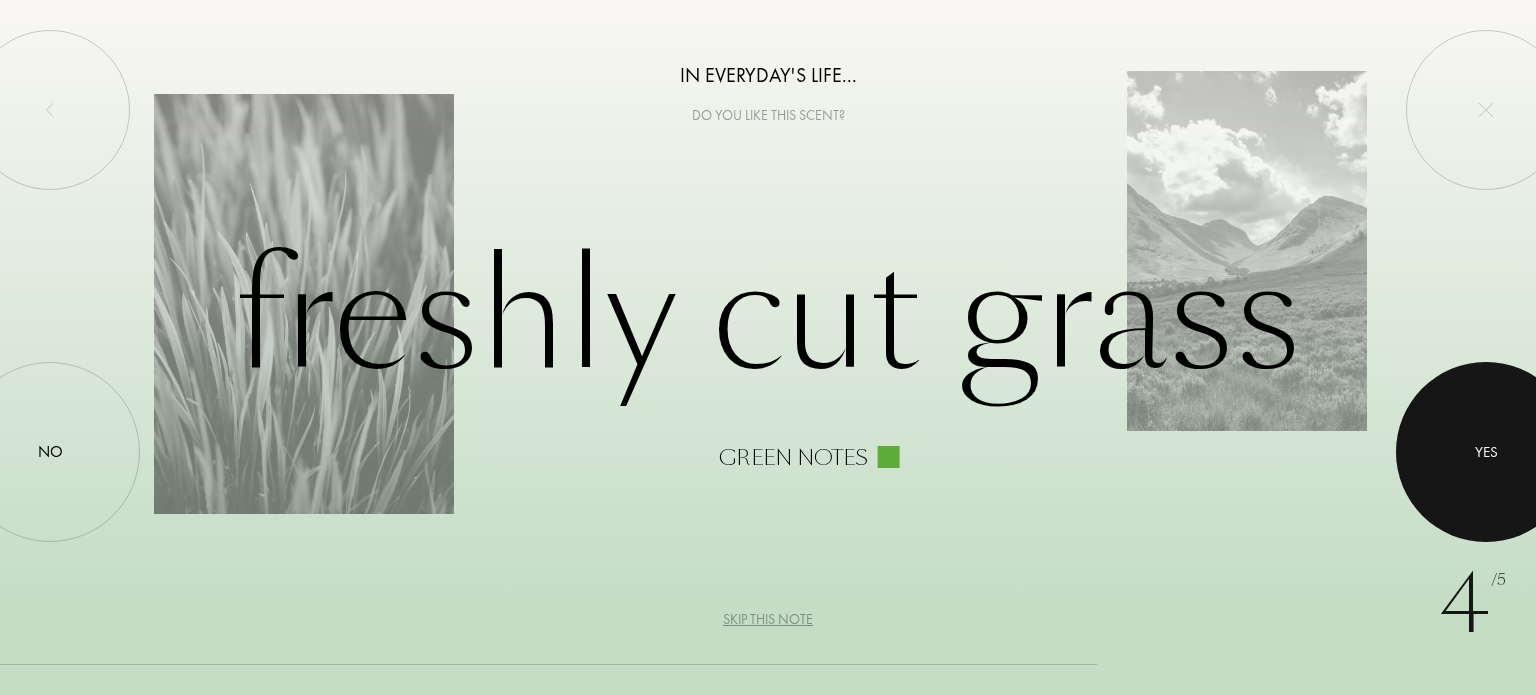 click on "Yes" at bounding box center (1486, 452) 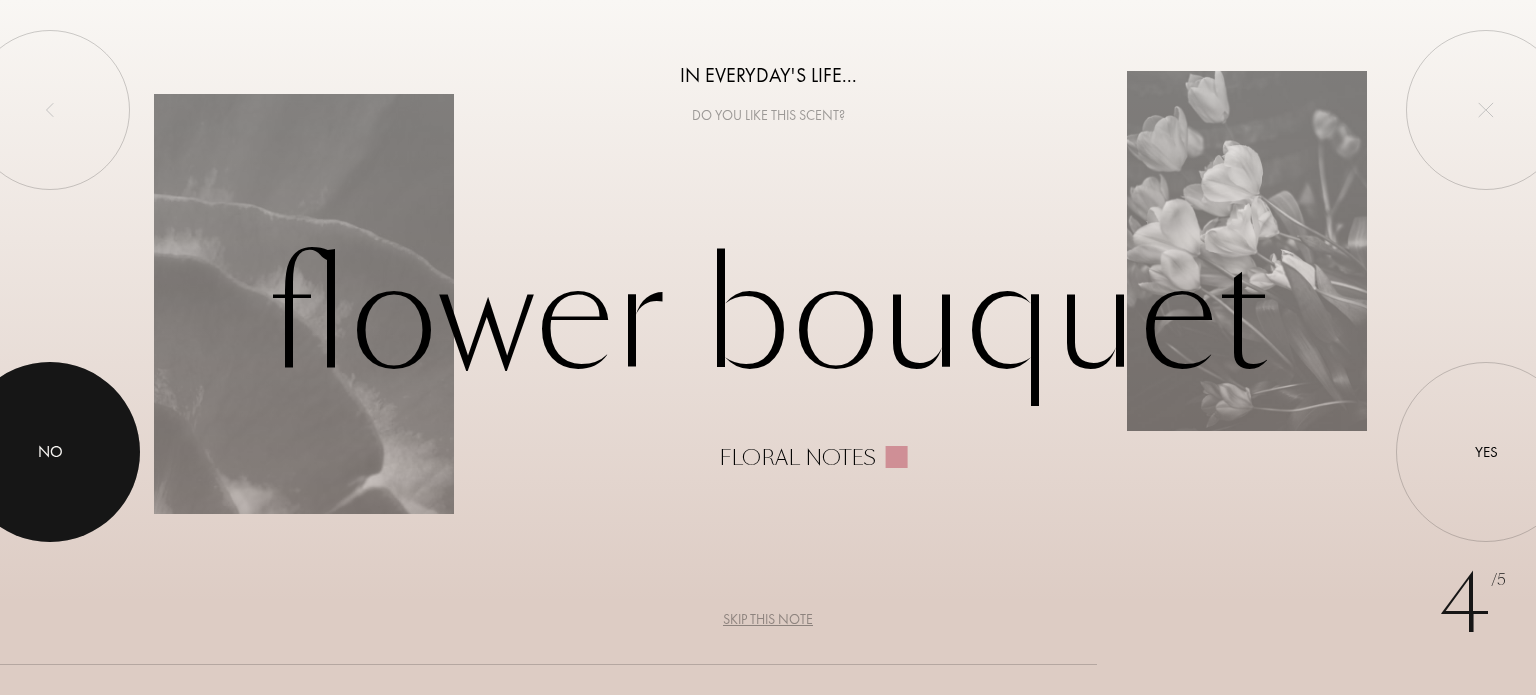 click at bounding box center (50, 452) 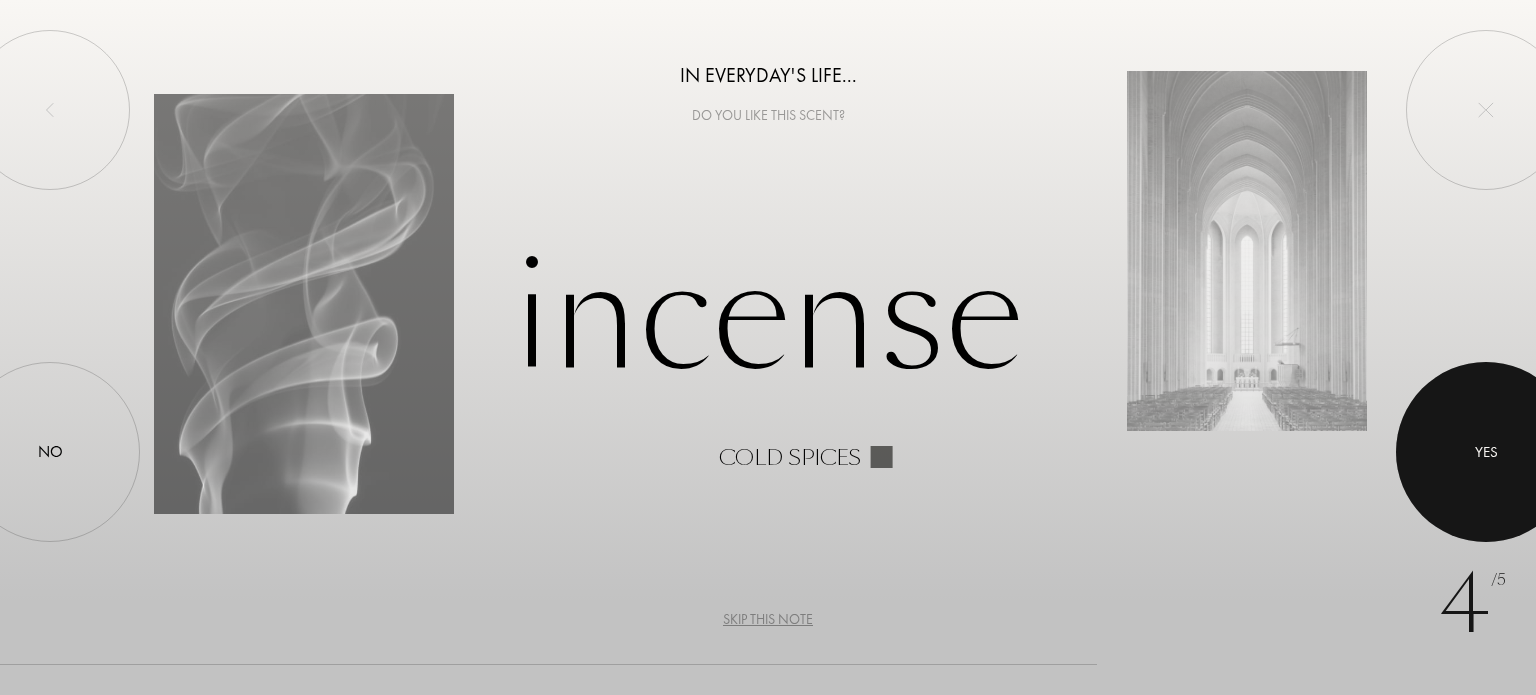 click at bounding box center [1486, 452] 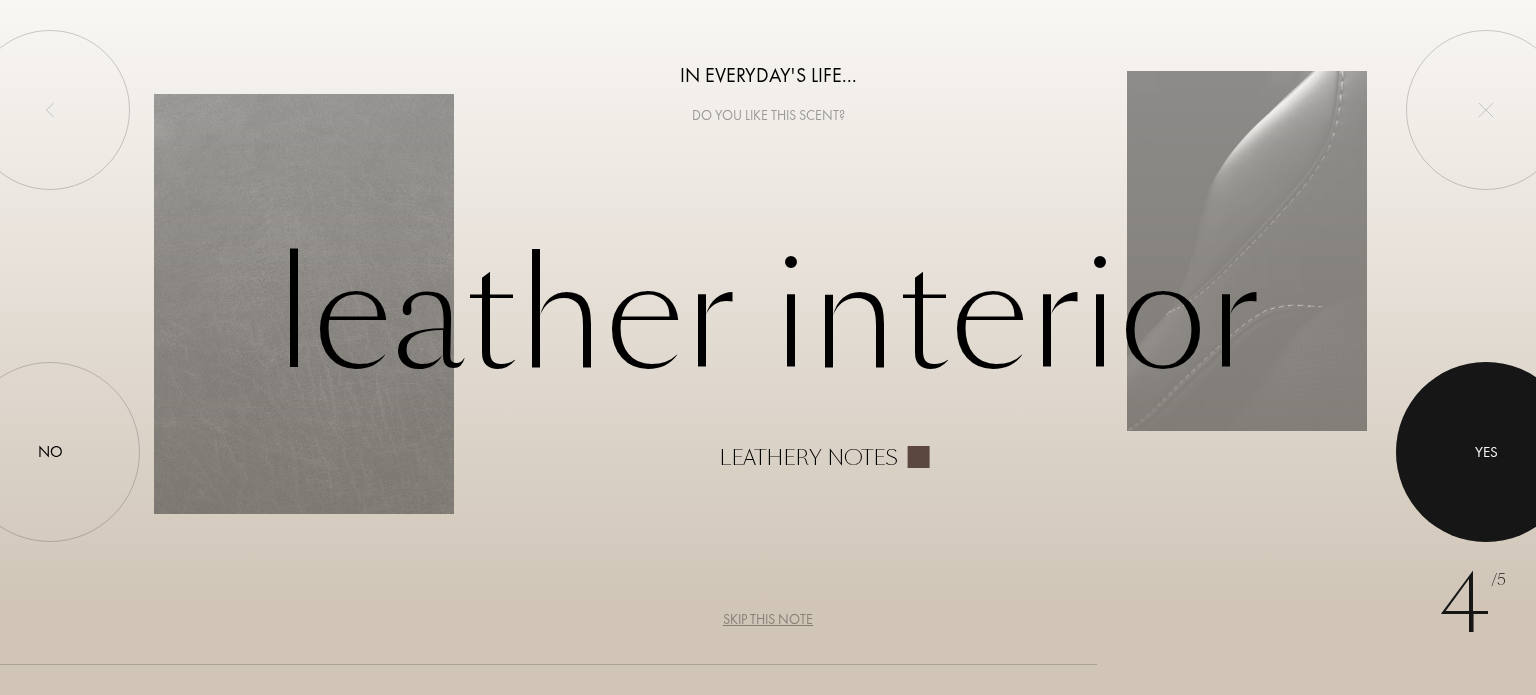 click at bounding box center (1486, 452) 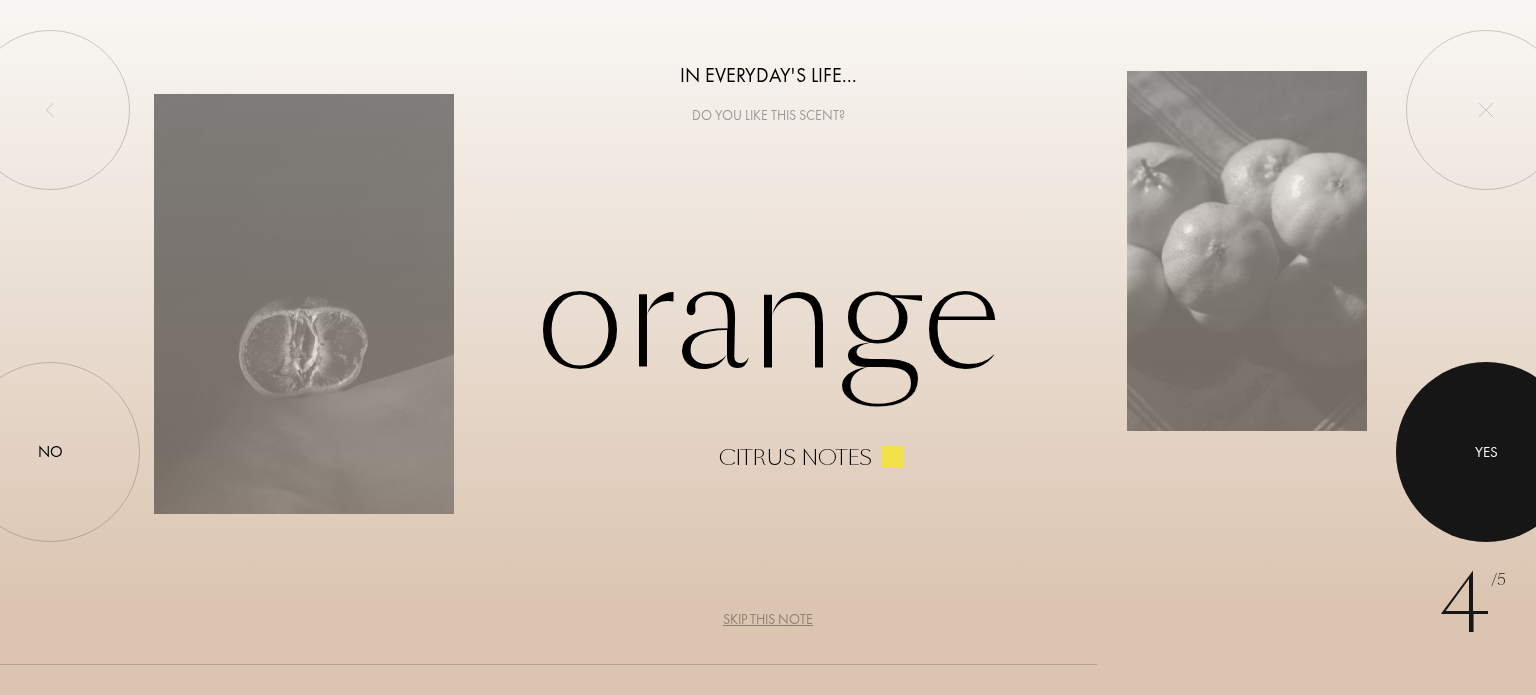 click at bounding box center (1486, 452) 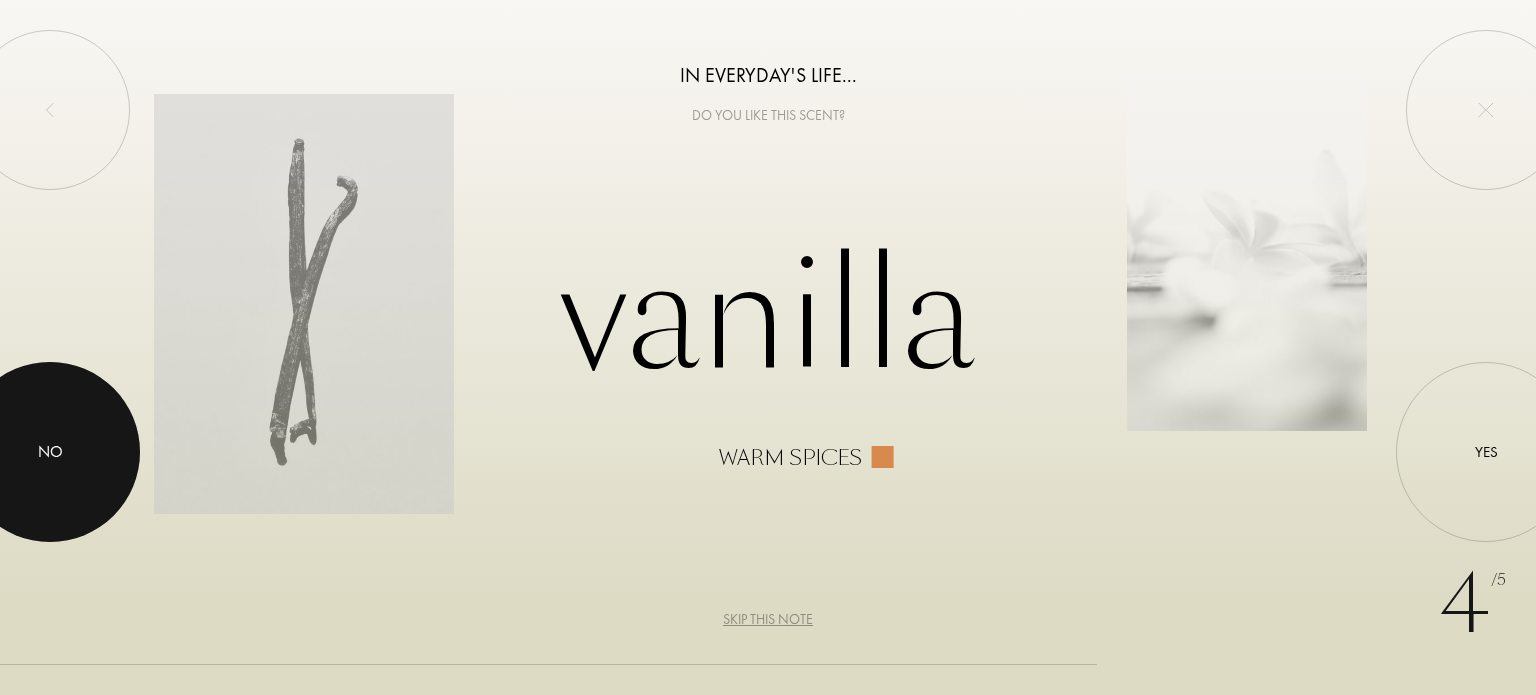 click at bounding box center [50, 452] 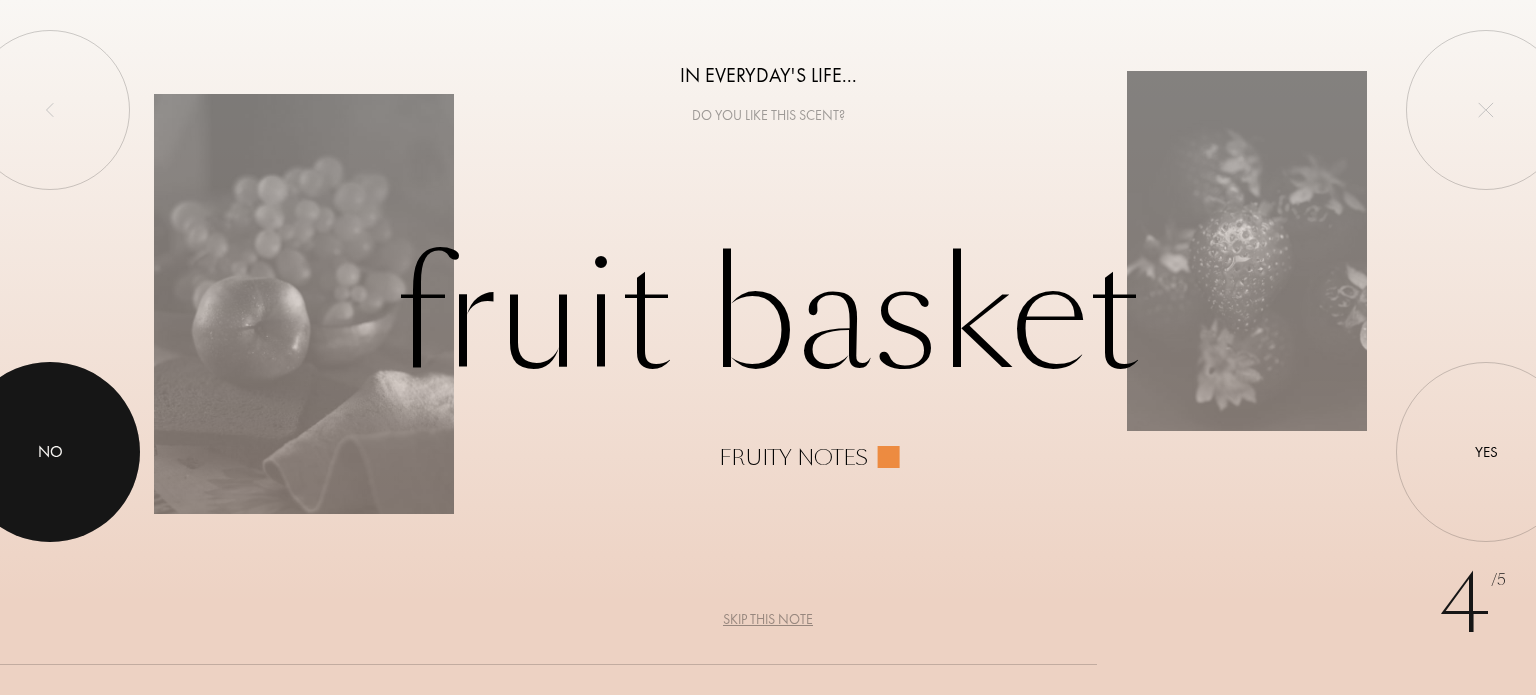 click at bounding box center [50, 452] 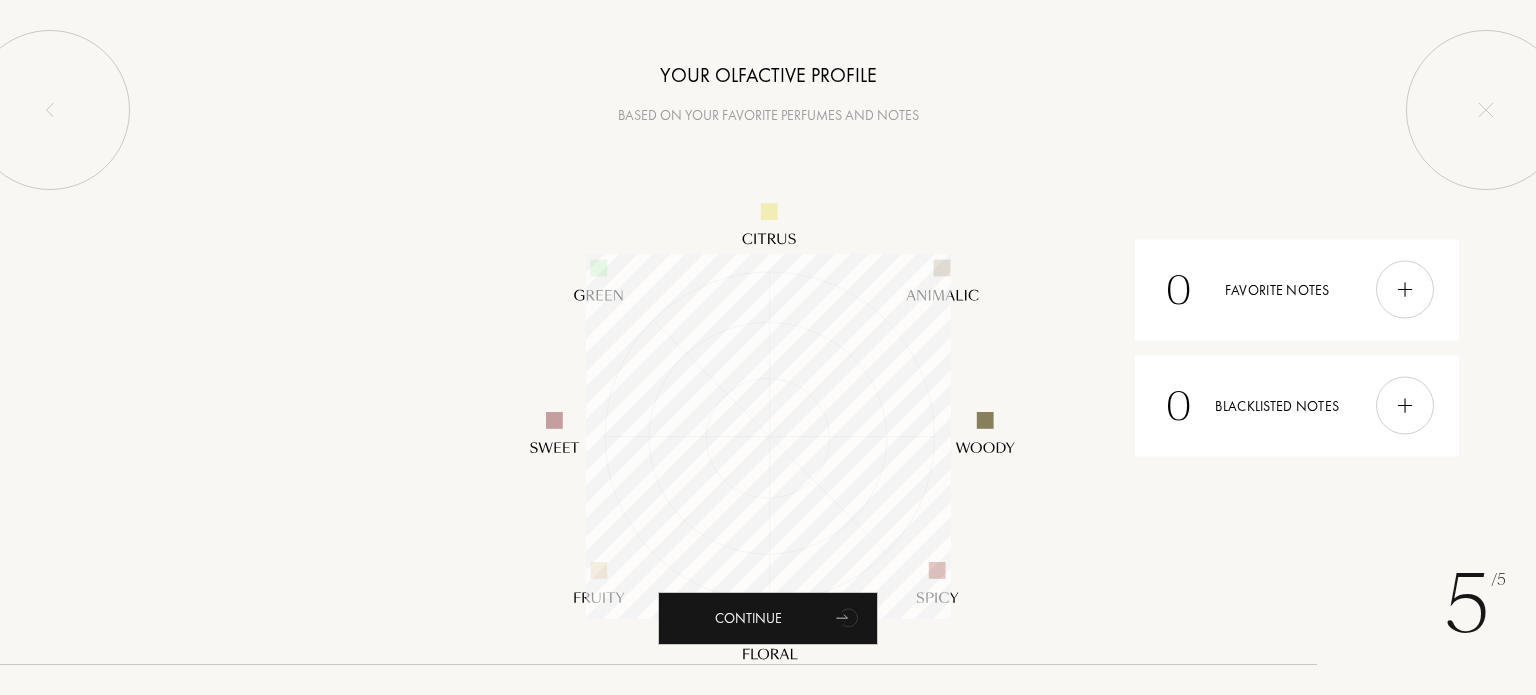 scroll, scrollTop: 999635, scrollLeft: 999635, axis: both 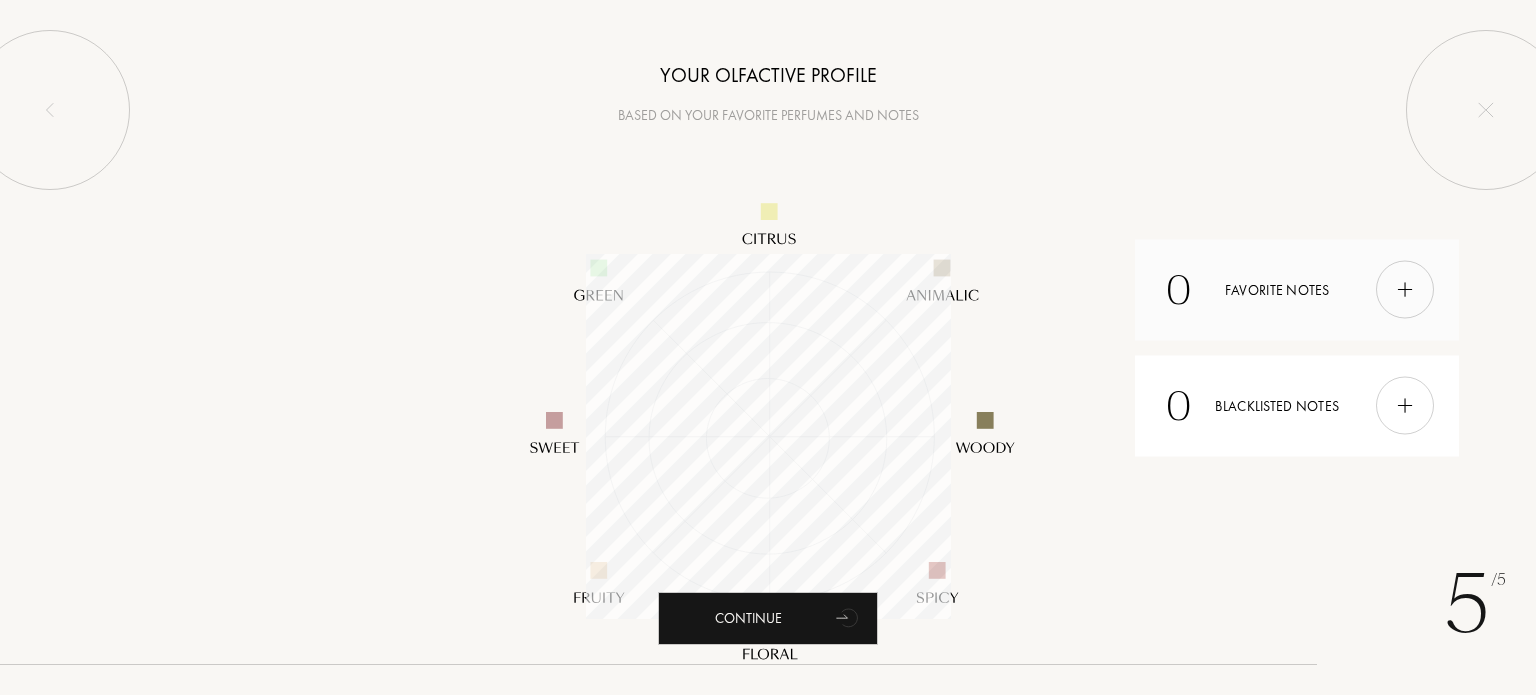 click at bounding box center (1405, 290) 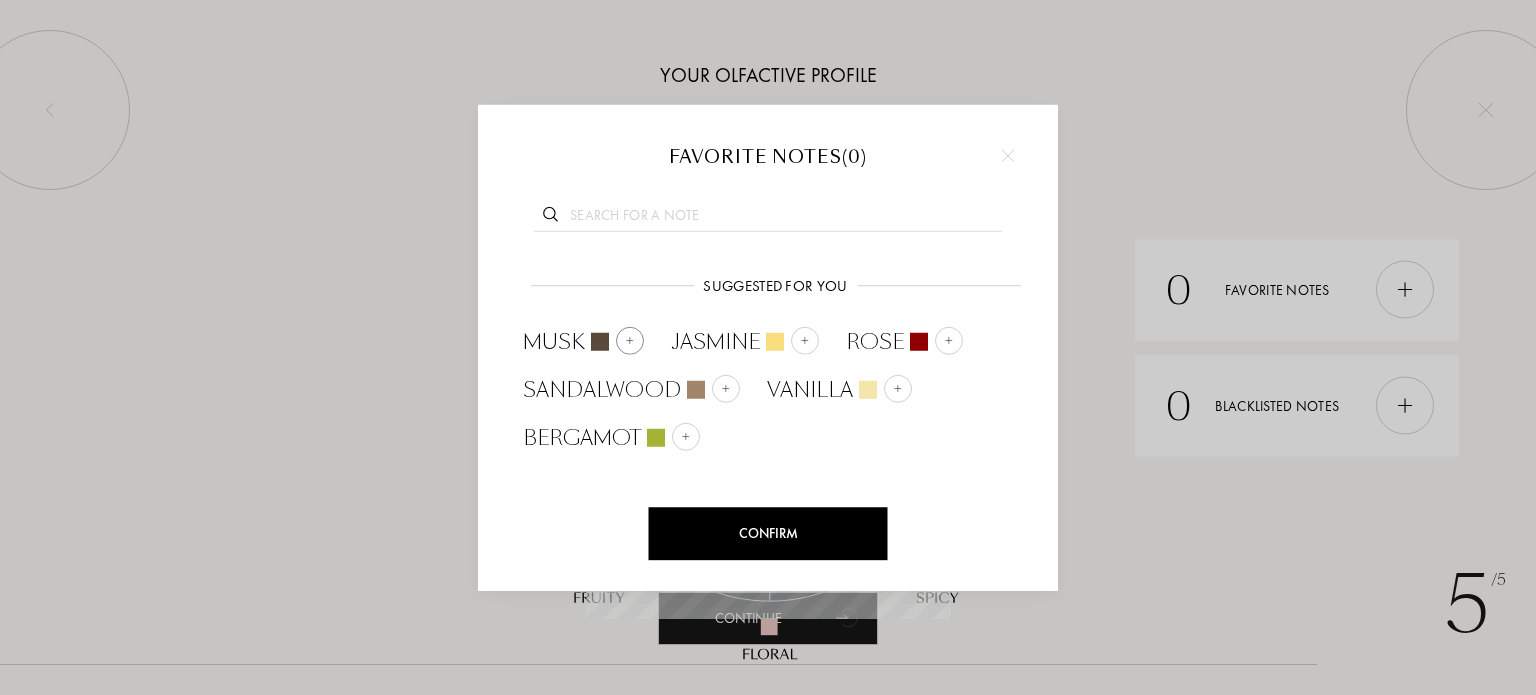 click at bounding box center (600, 341) 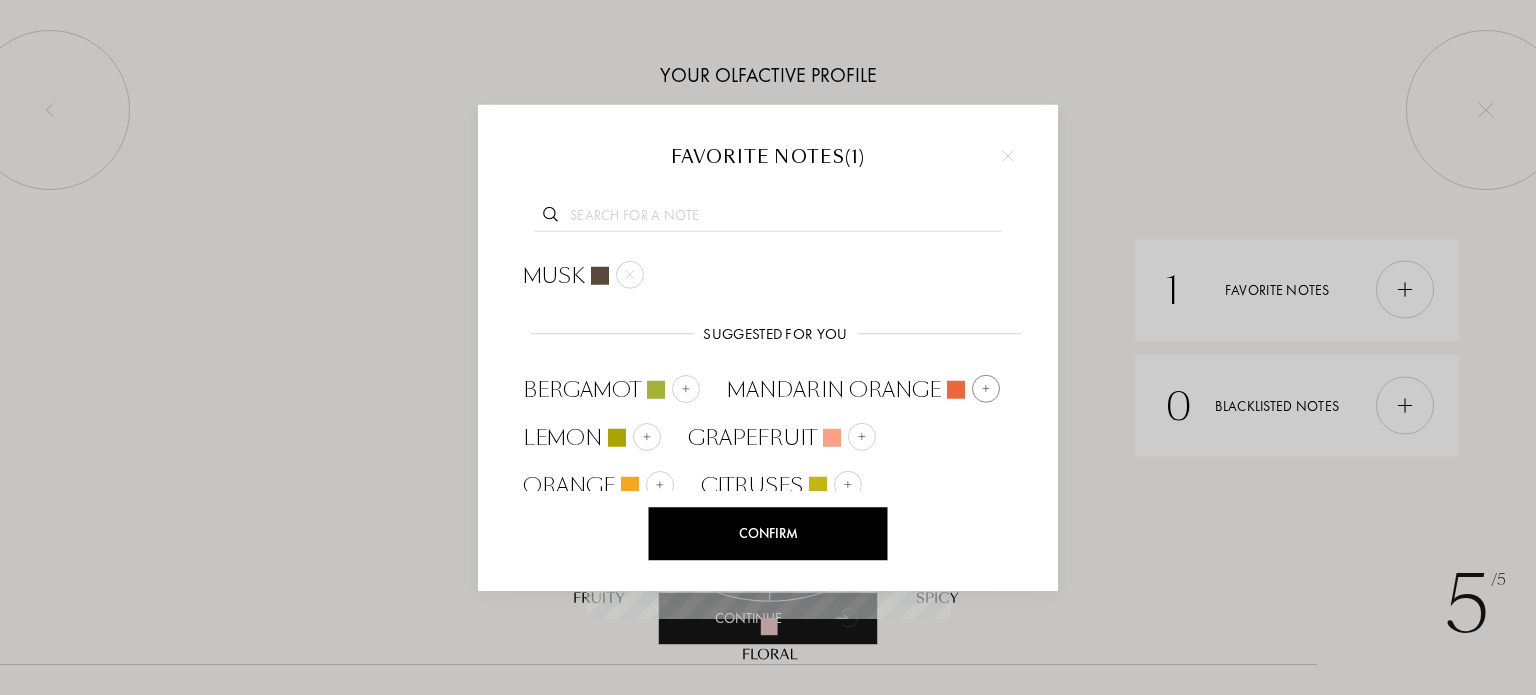 click at bounding box center [986, 388] 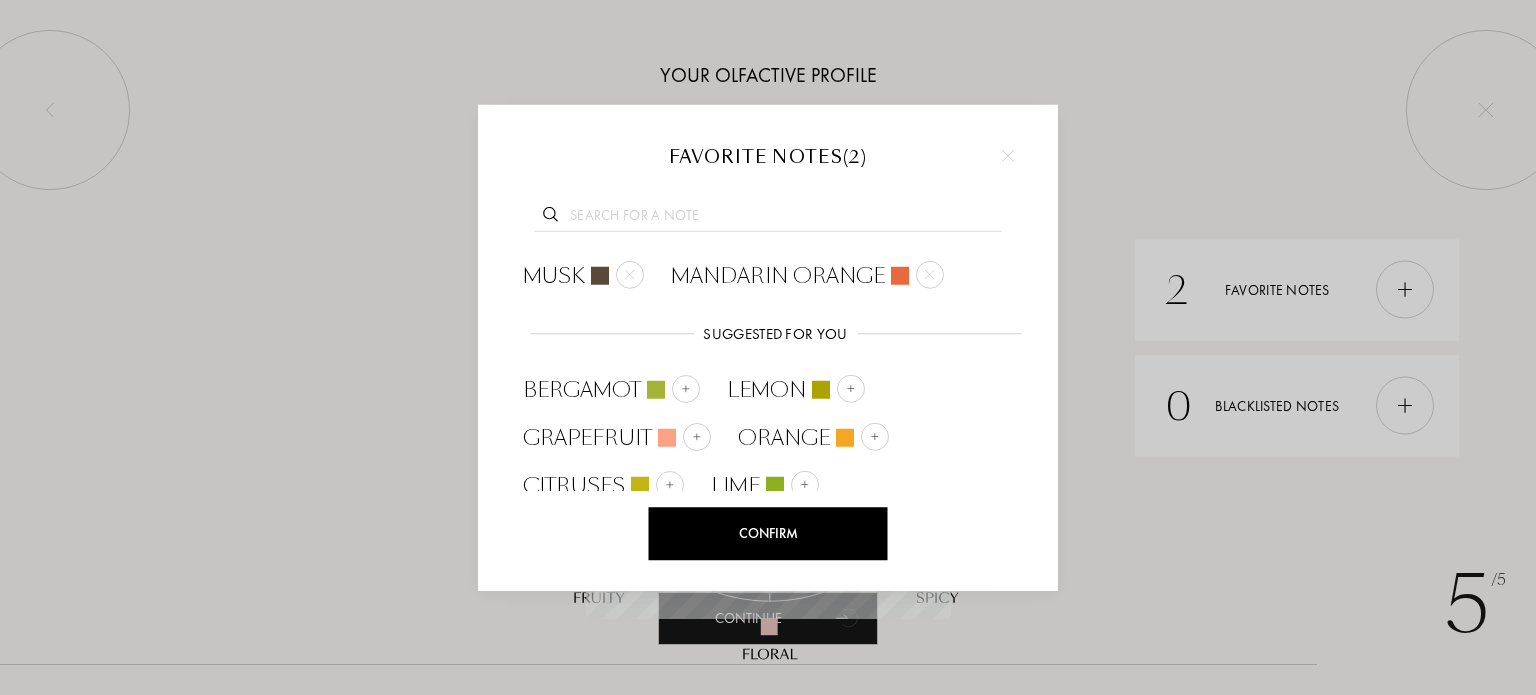 click on "Confirm" at bounding box center (768, 533) 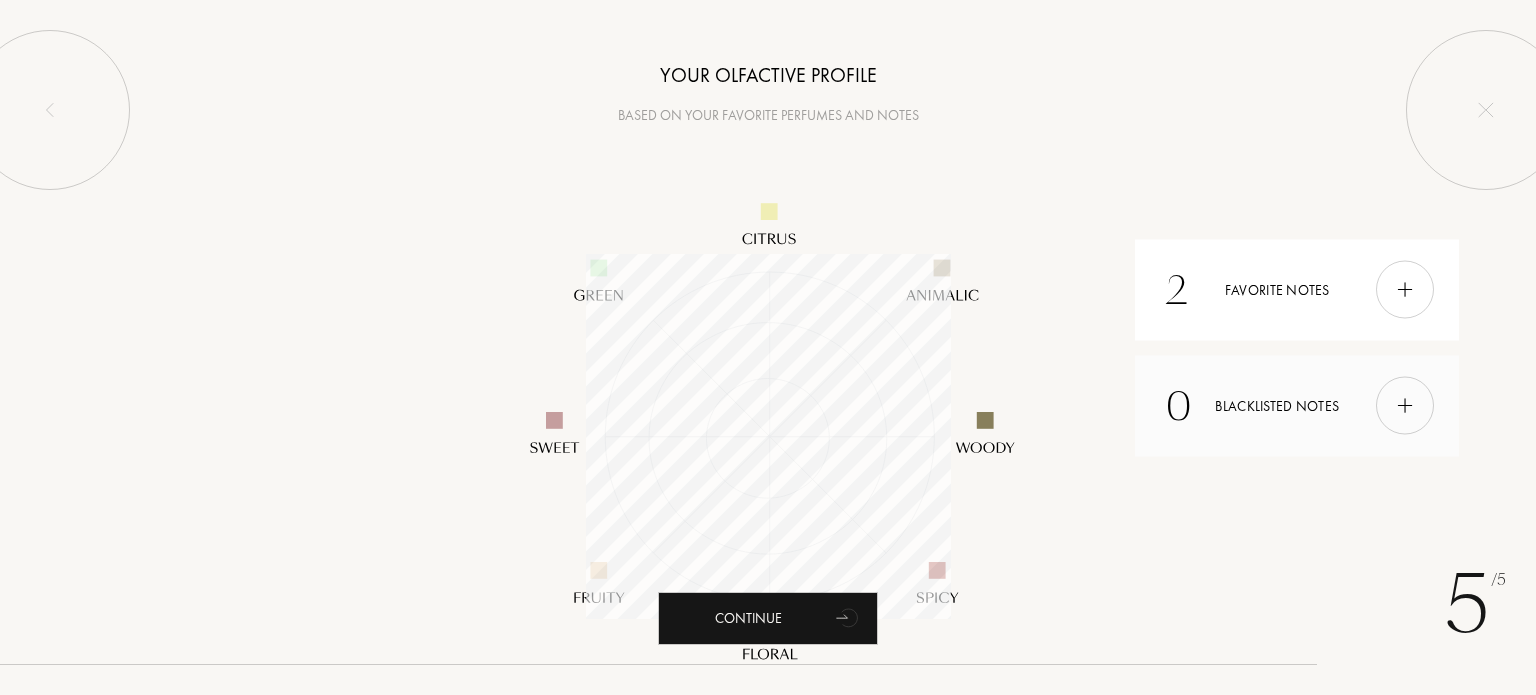 click at bounding box center [1405, 406] 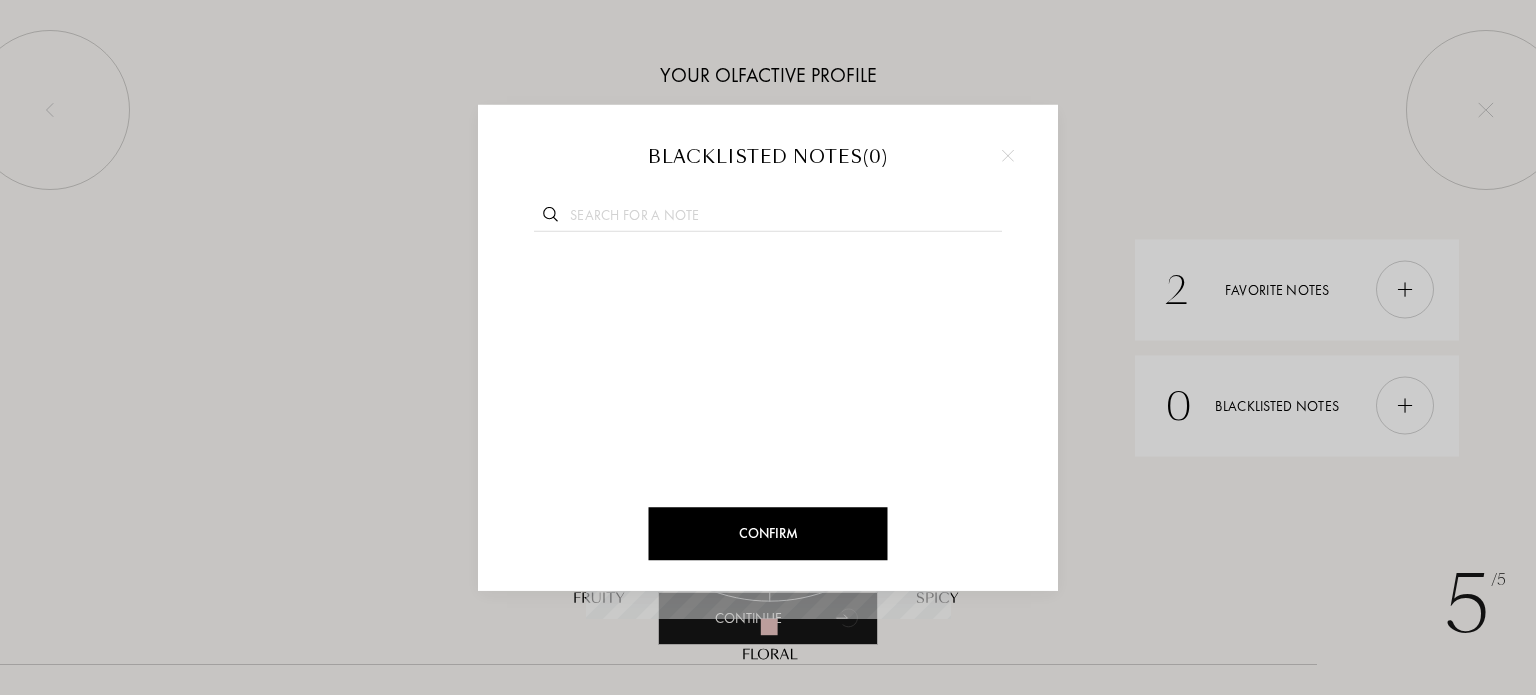 click at bounding box center [1008, 155] 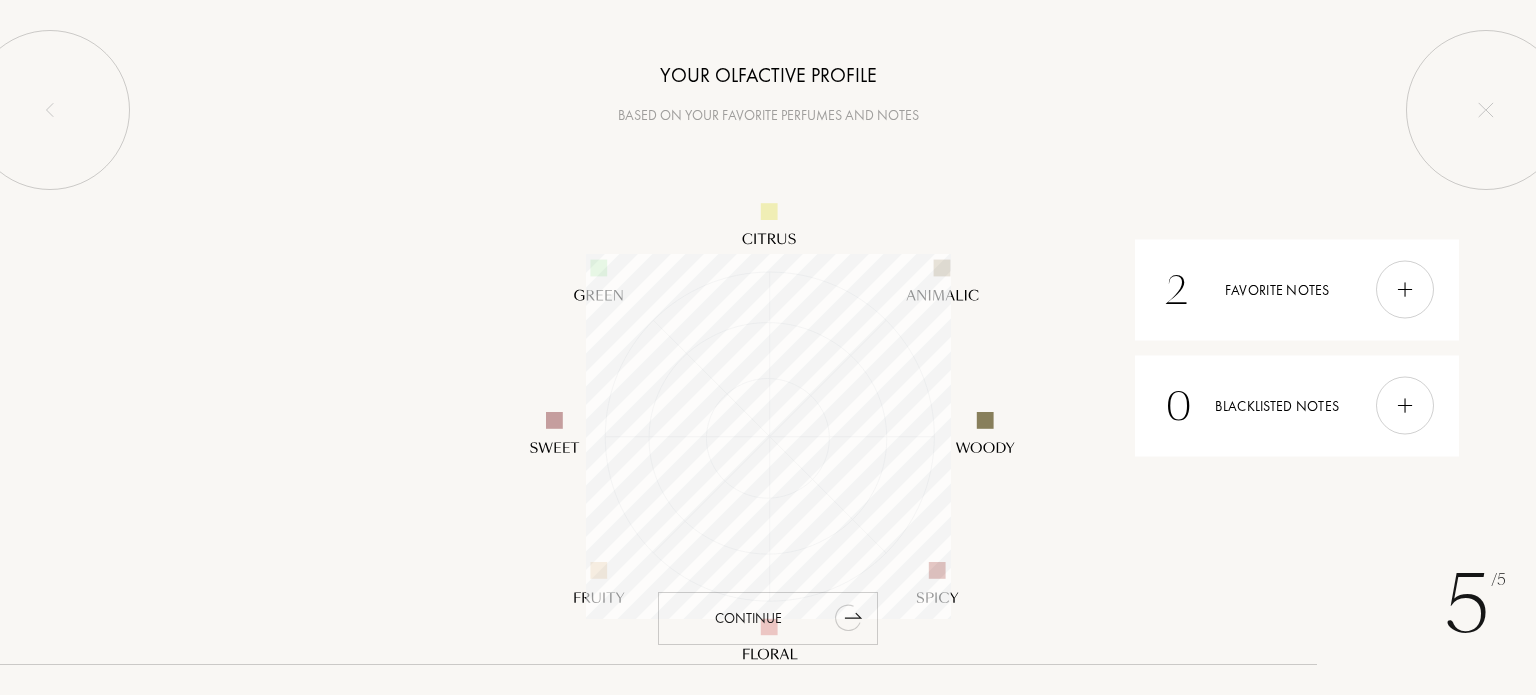 click on "Continue" at bounding box center [768, 618] 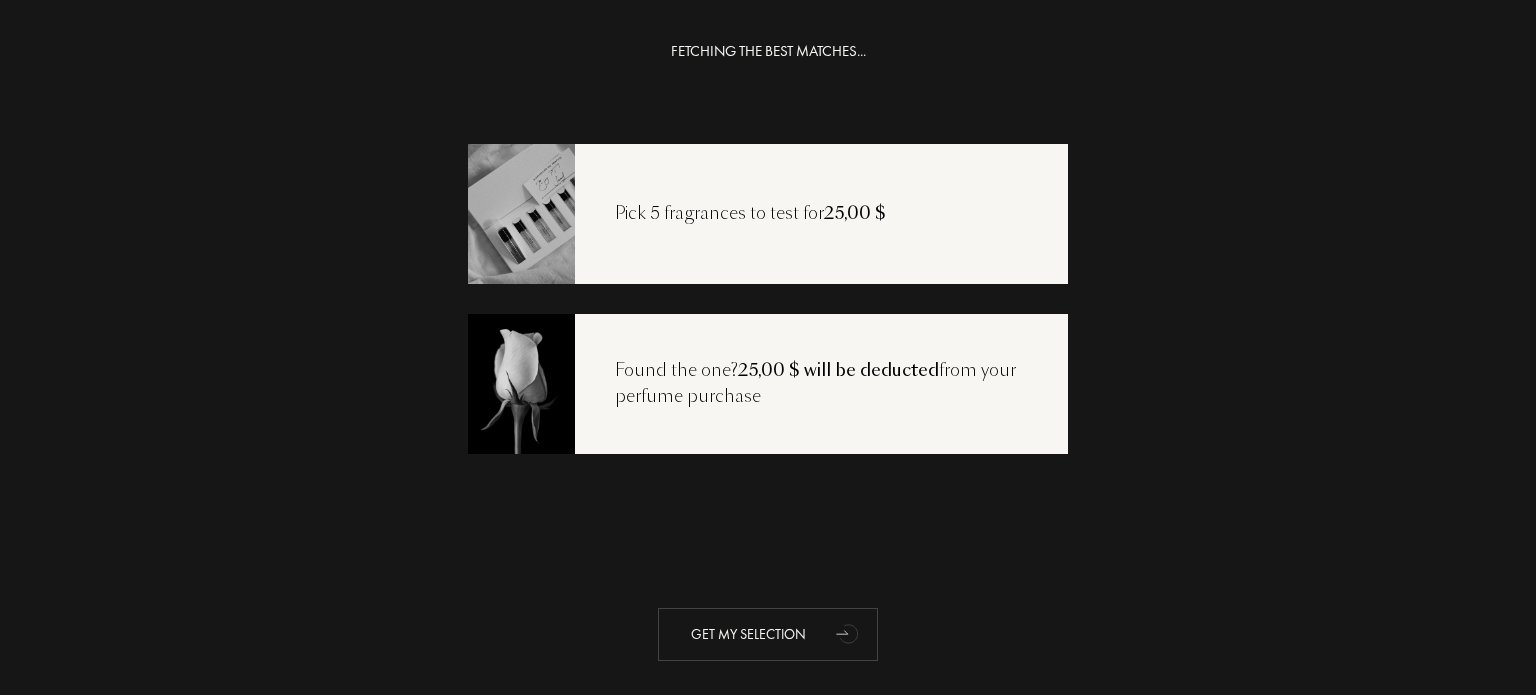 click on "Get my selection" at bounding box center [768, 634] 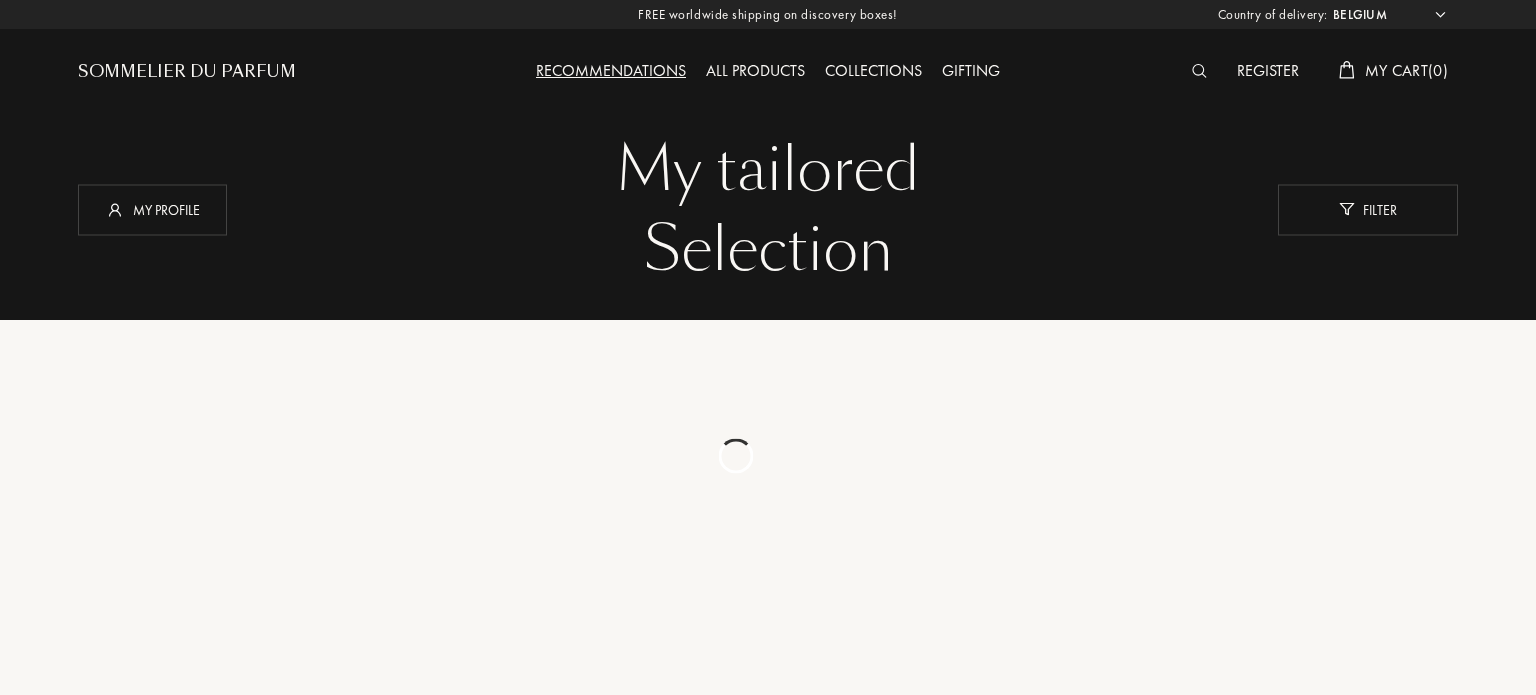 select on "BE" 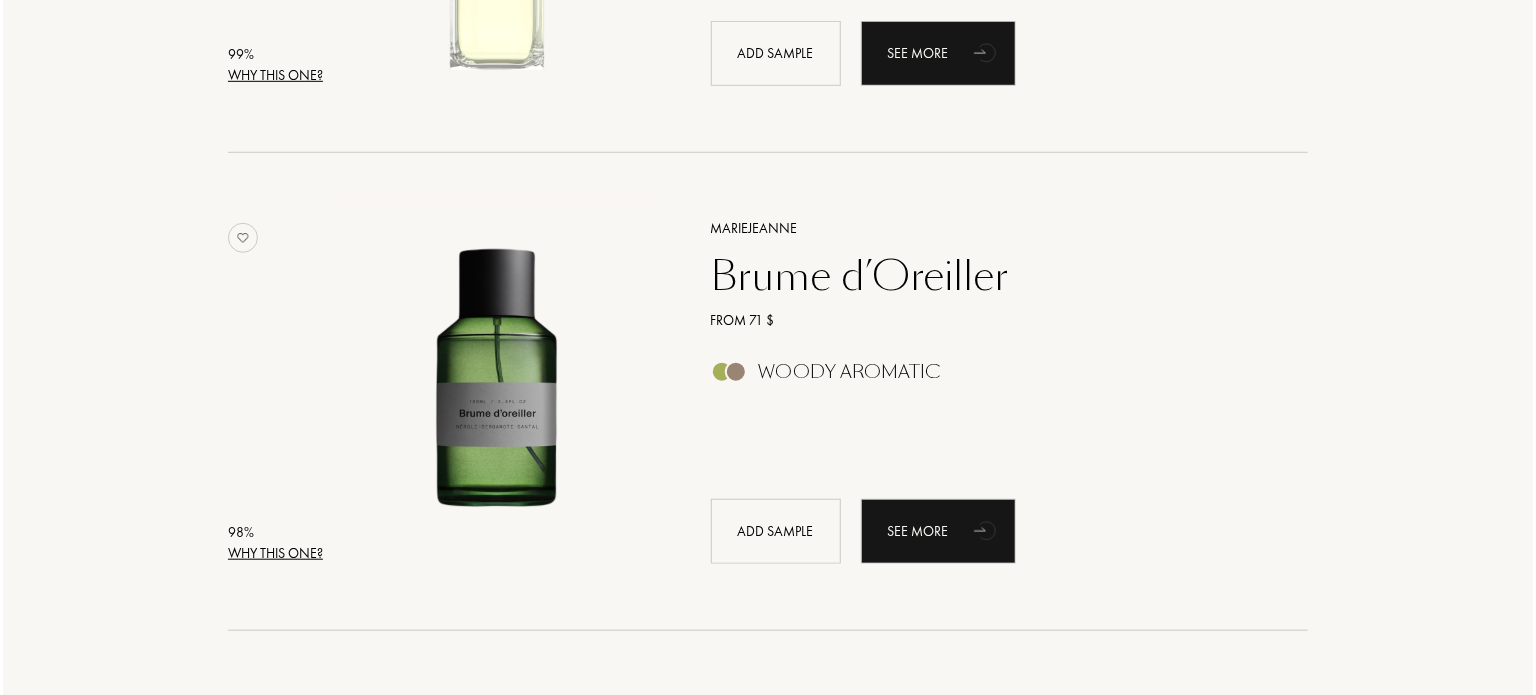 scroll, scrollTop: 600, scrollLeft: 0, axis: vertical 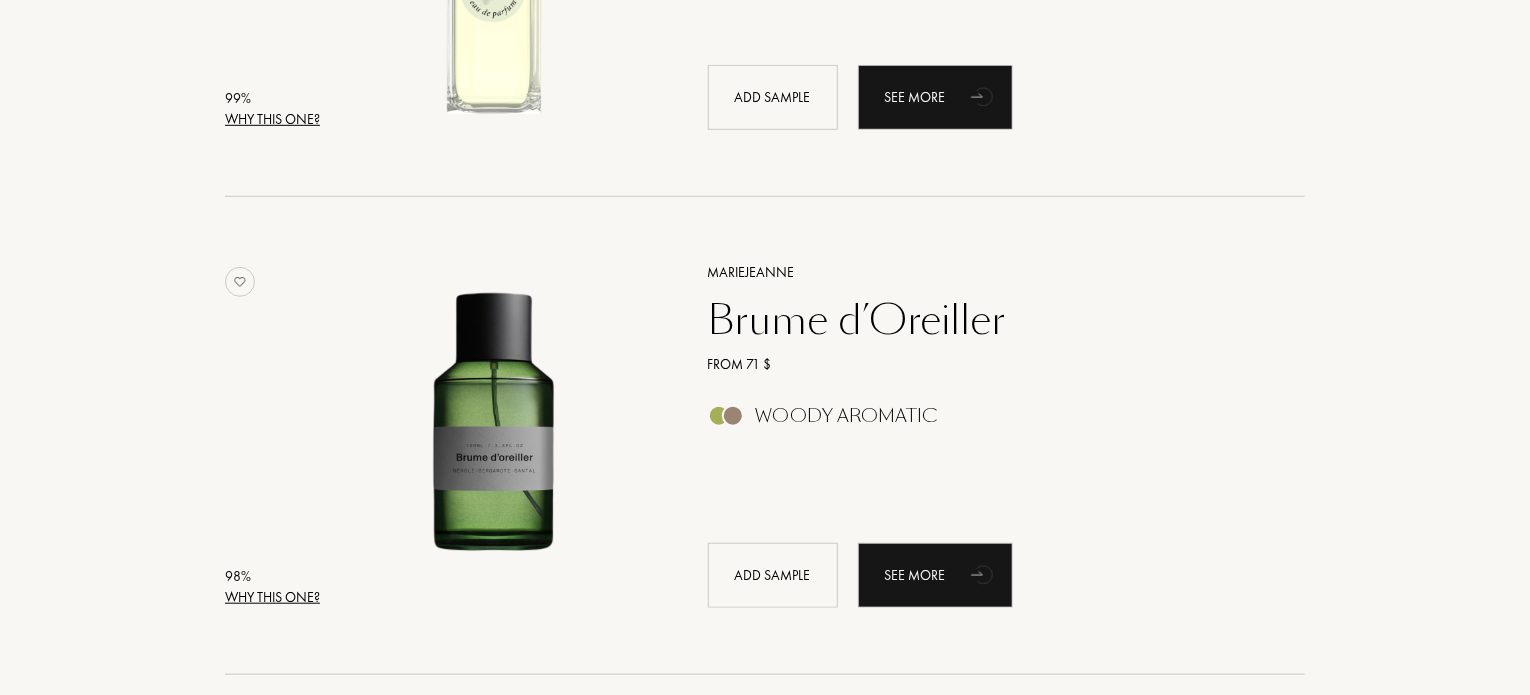 click on "Why this one?" at bounding box center [272, 597] 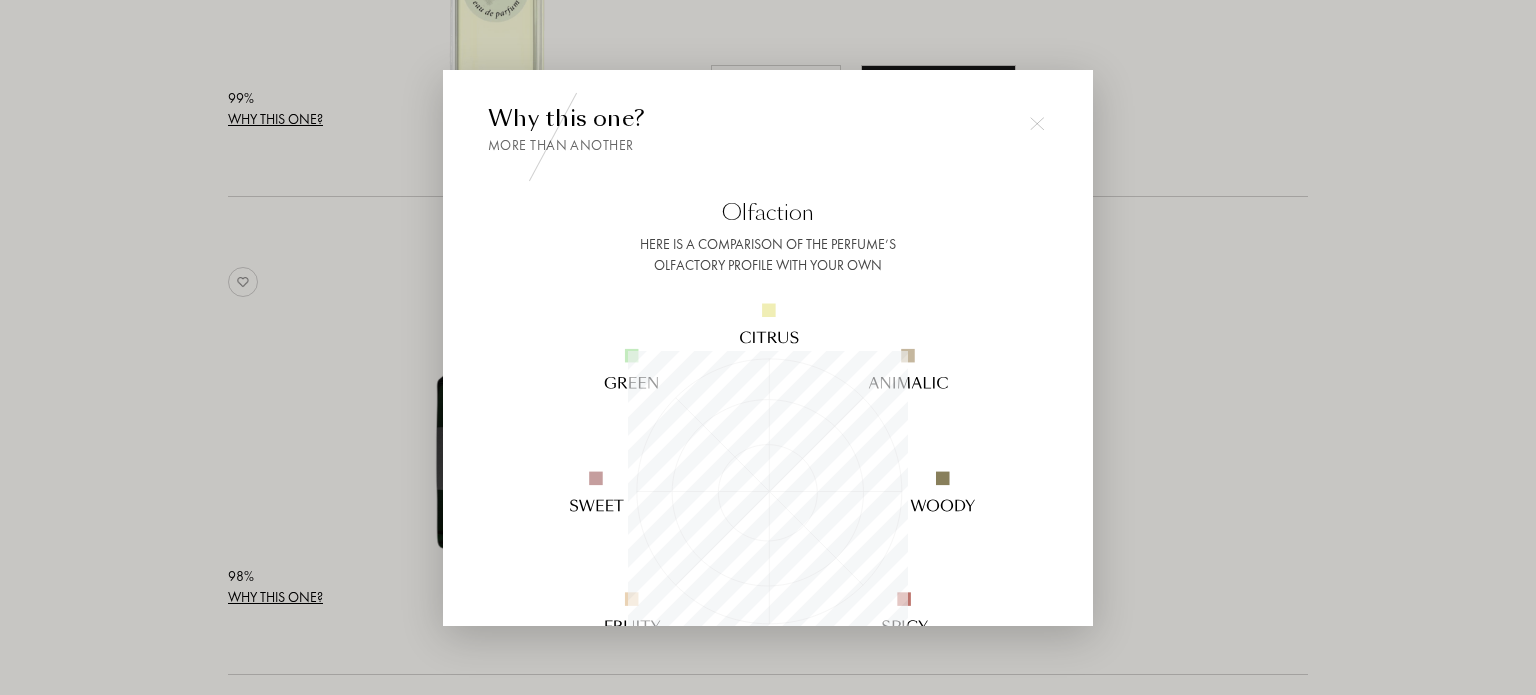 scroll, scrollTop: 999720, scrollLeft: 999720, axis: both 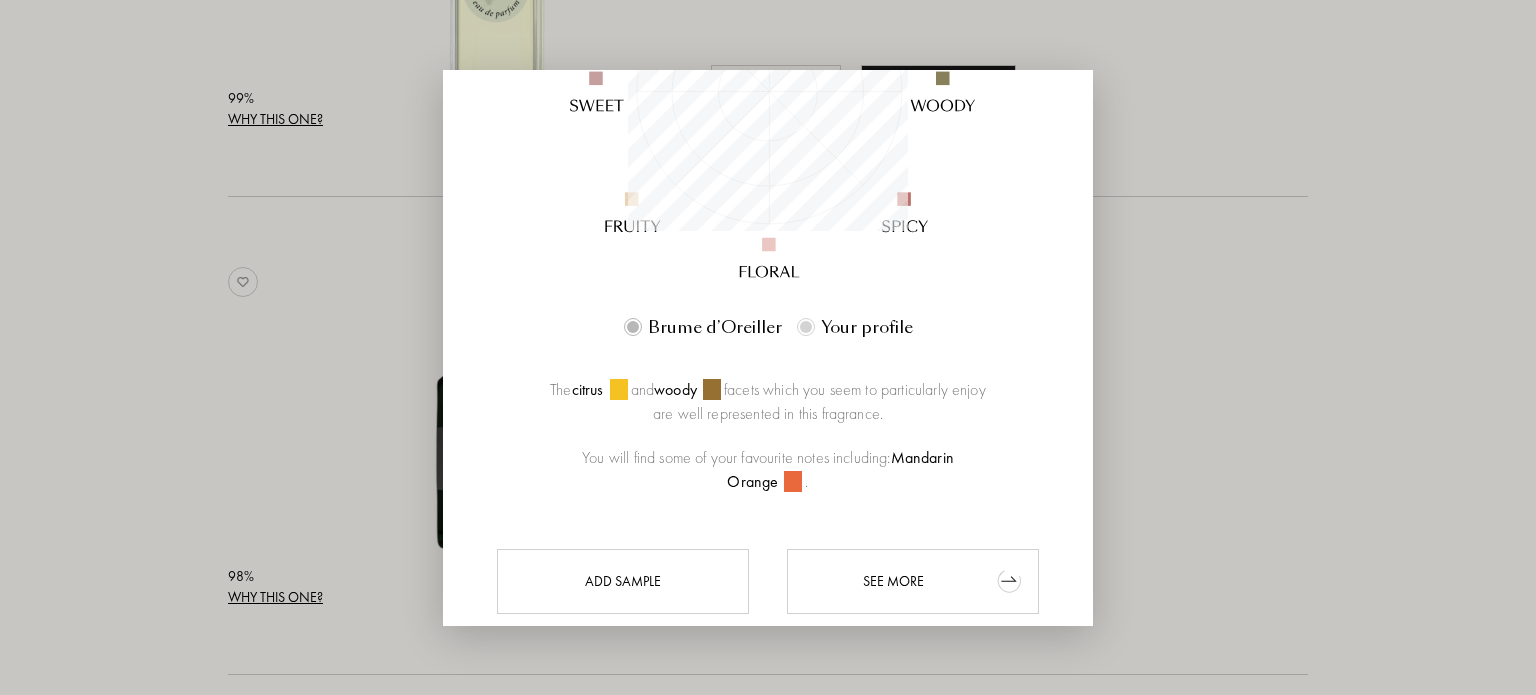 click on "See more" at bounding box center [913, 581] 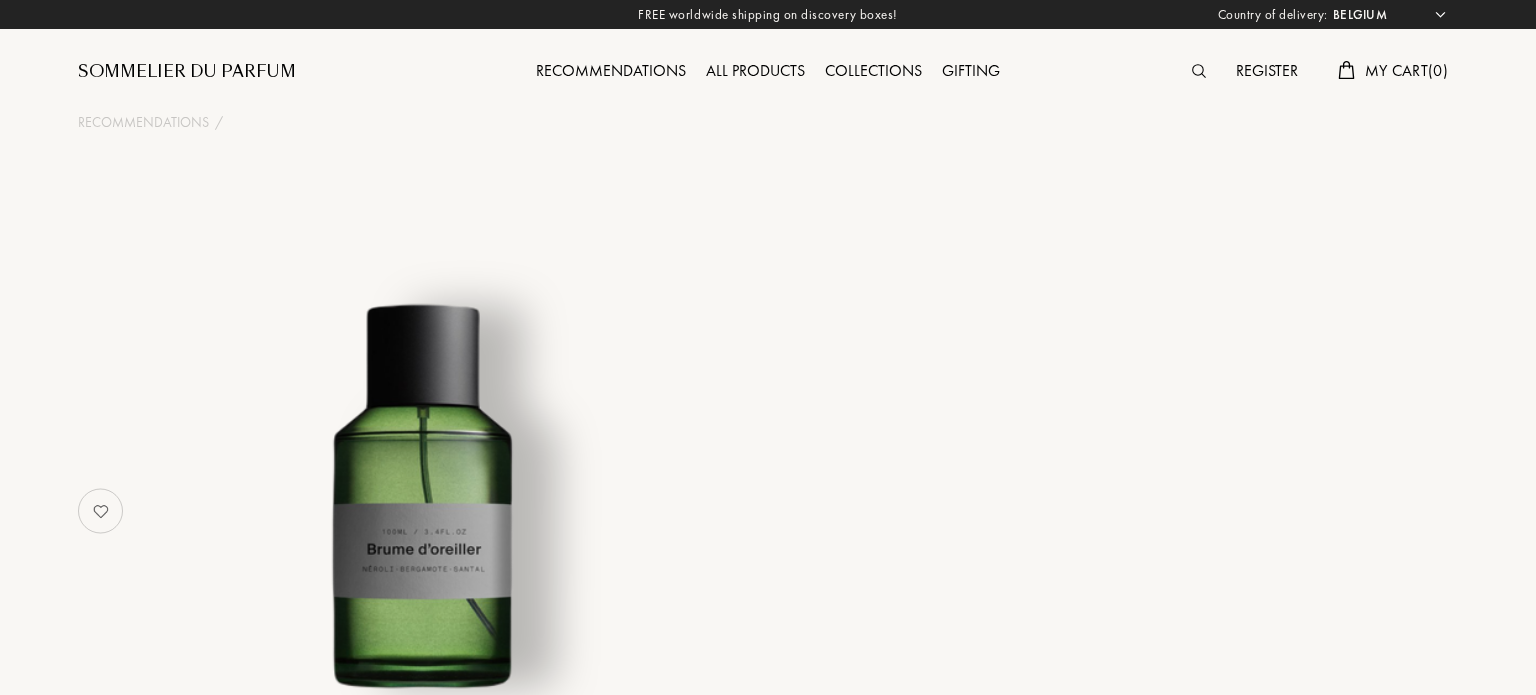 select on "BE" 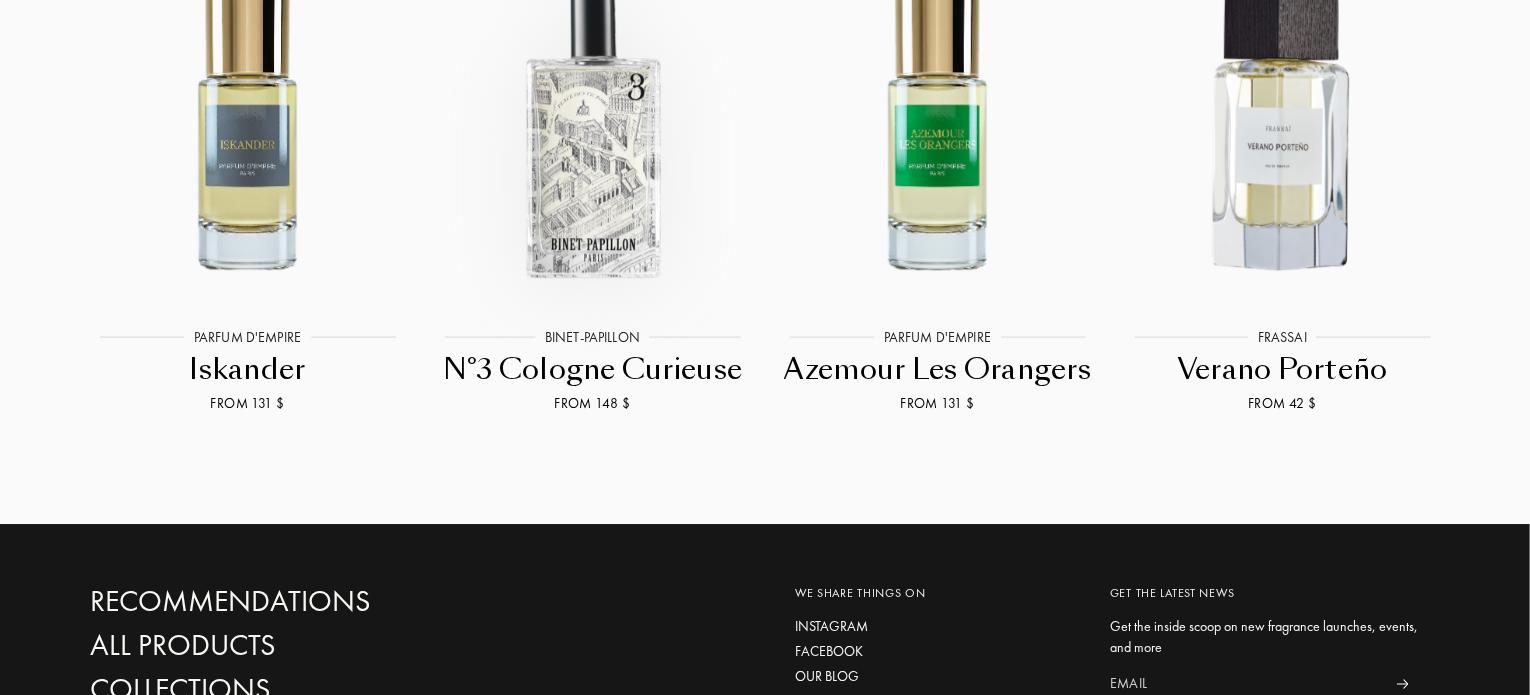 scroll, scrollTop: 3568, scrollLeft: 0, axis: vertical 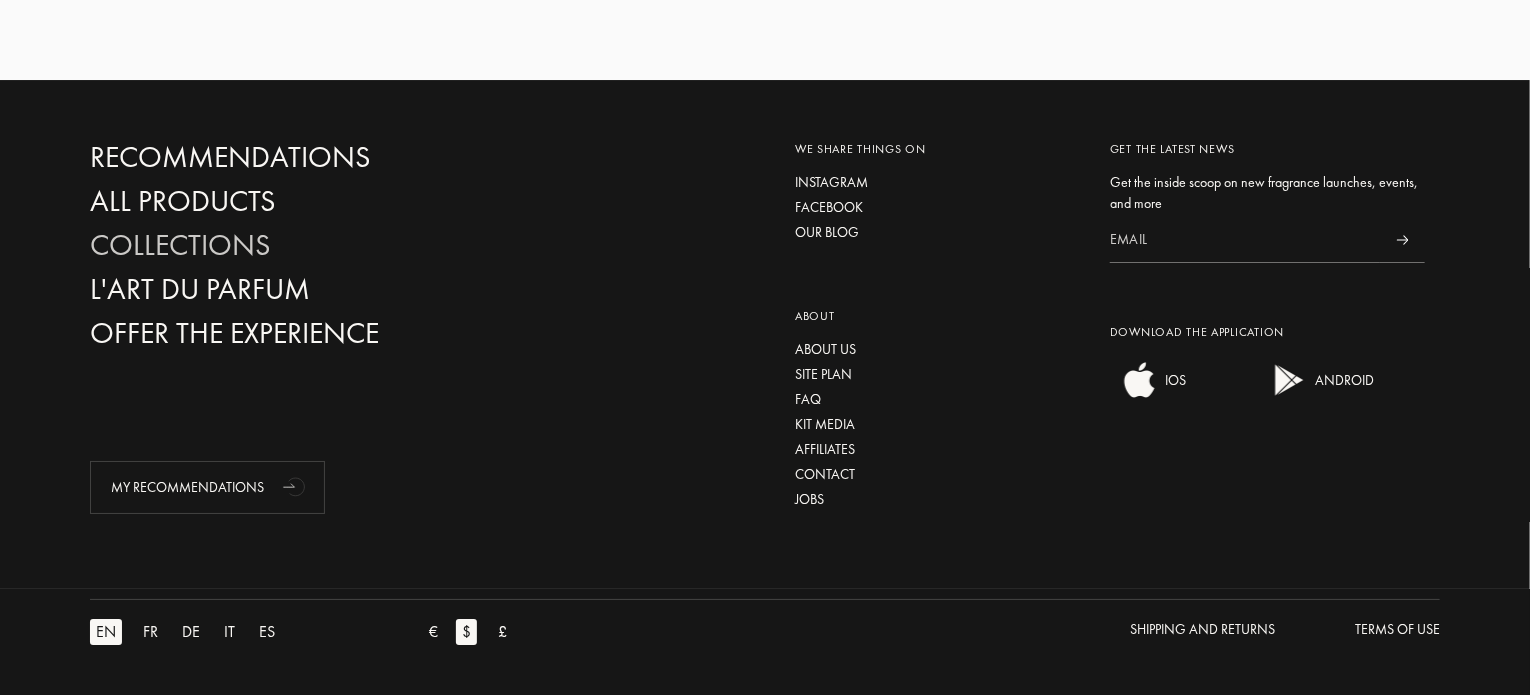 click on "Collections" at bounding box center [305, 245] 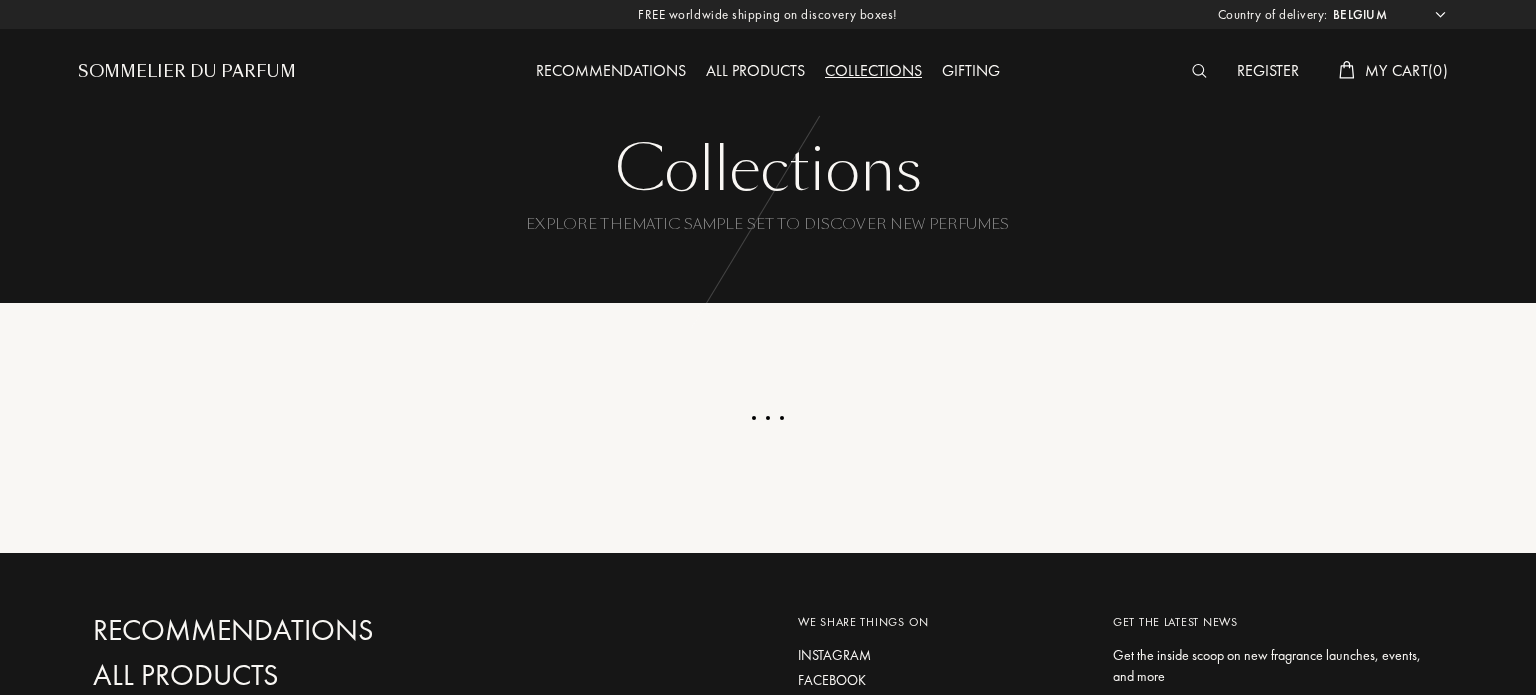 select on "BE" 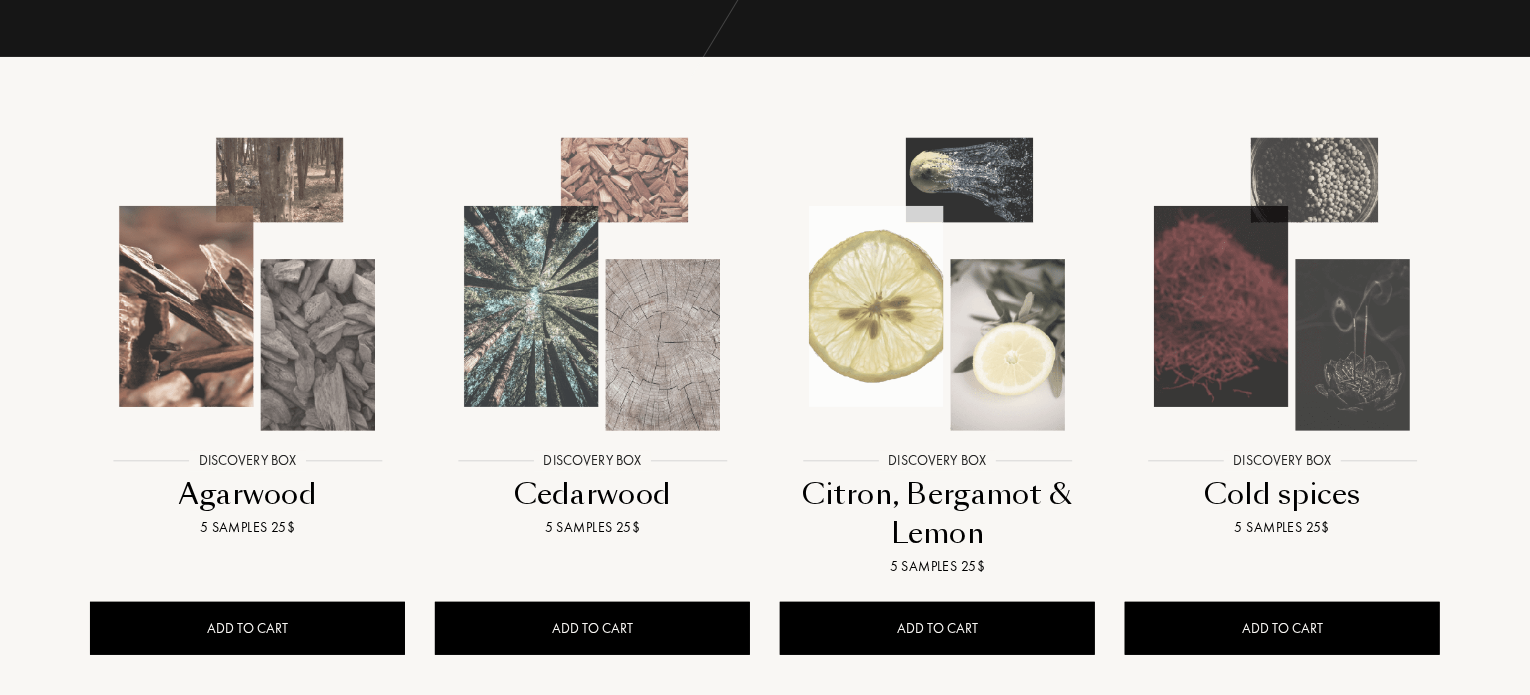 scroll, scrollTop: 400, scrollLeft: 0, axis: vertical 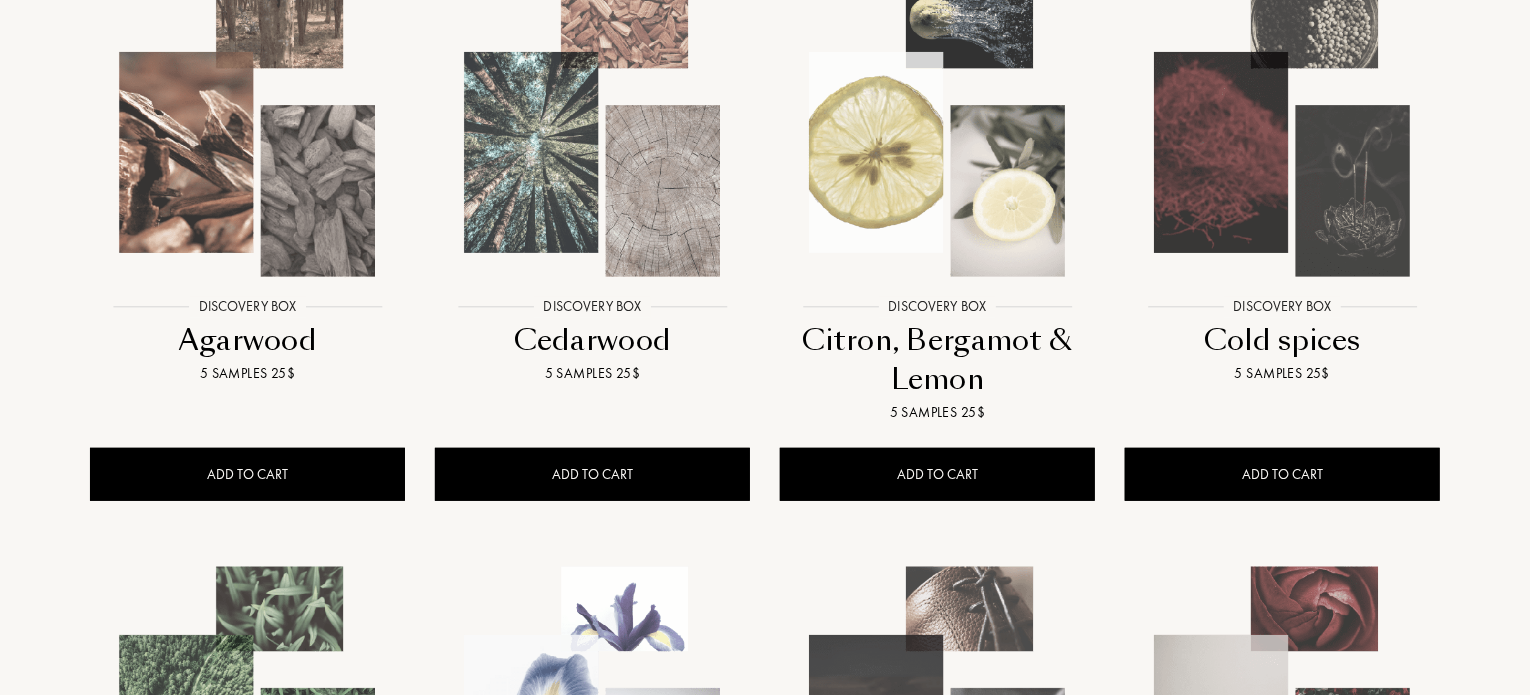 click at bounding box center [247, 130] 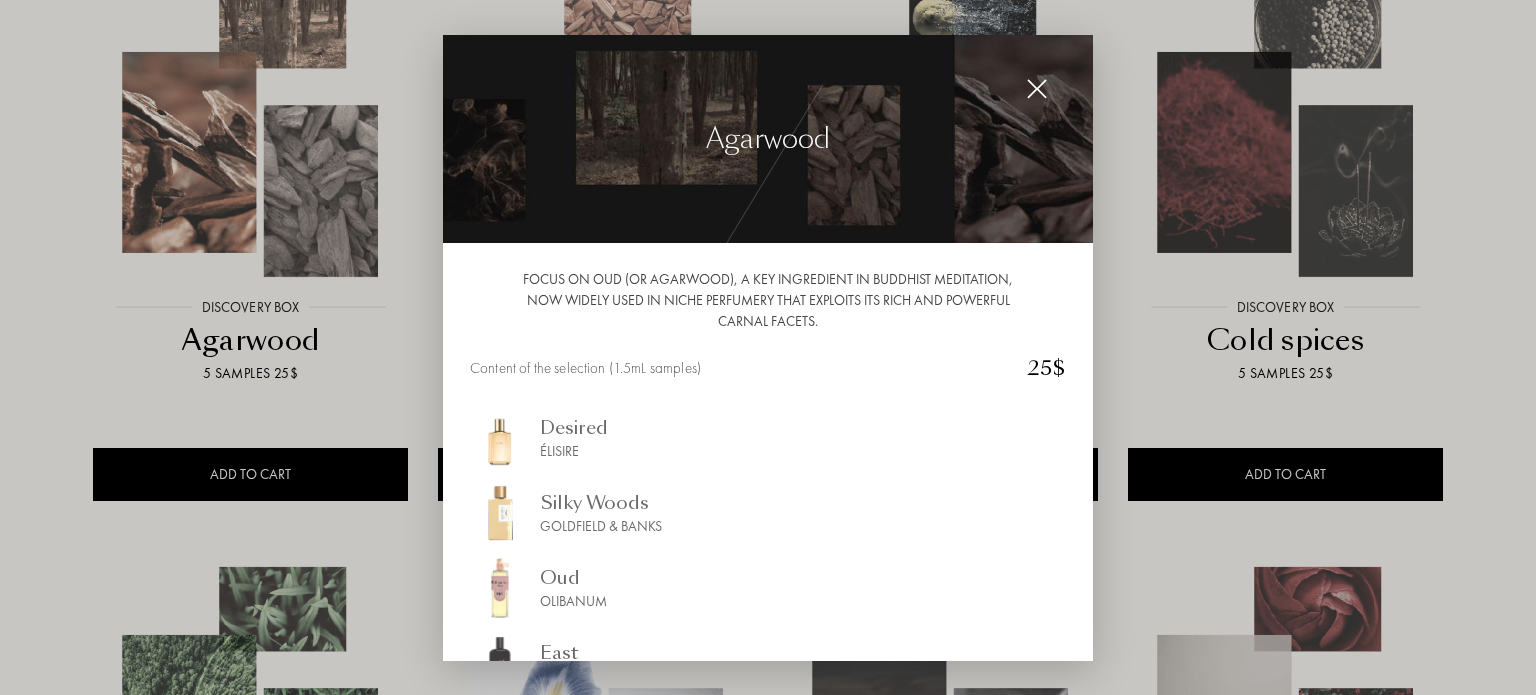 click at bounding box center (768, 347) 